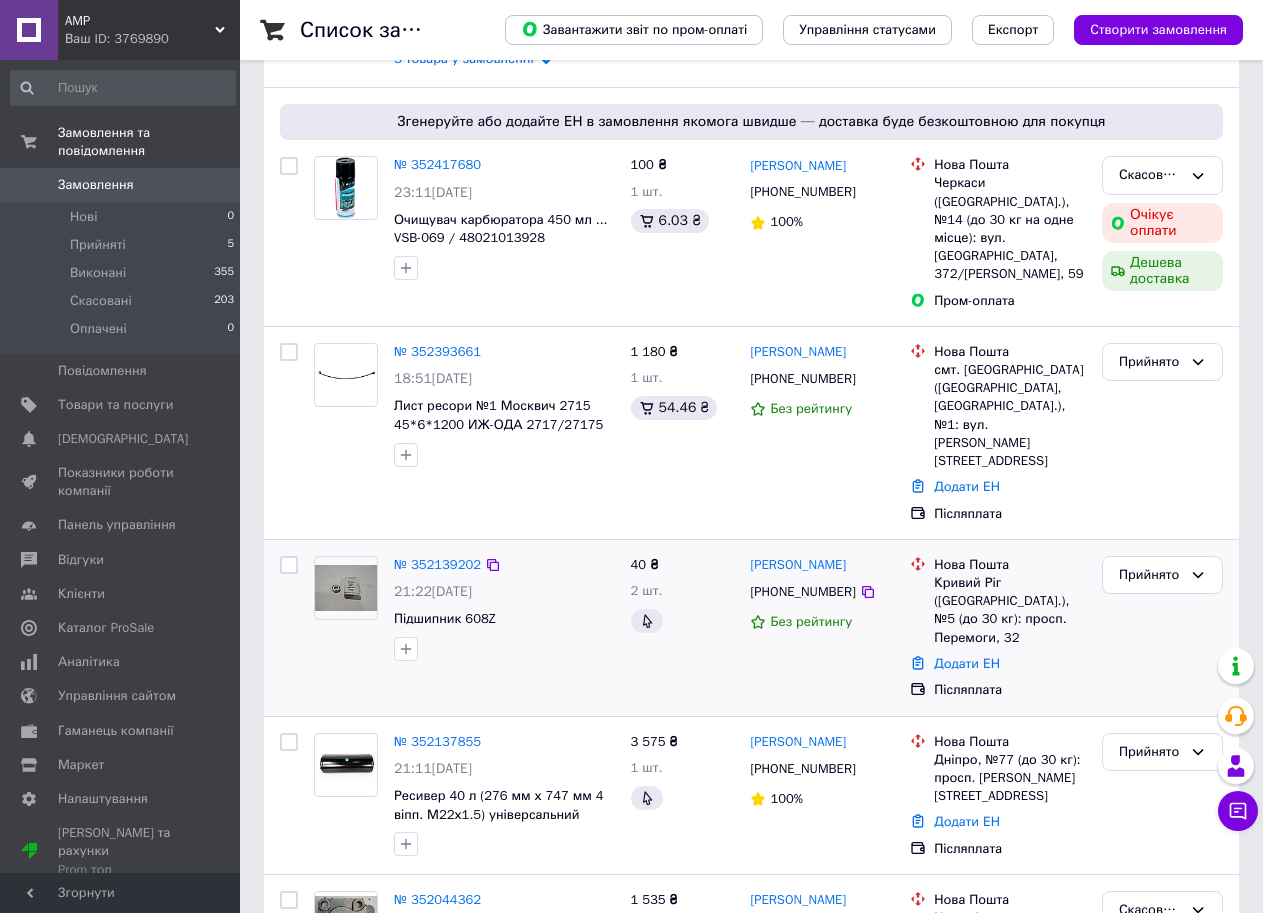 scroll, scrollTop: 400, scrollLeft: 0, axis: vertical 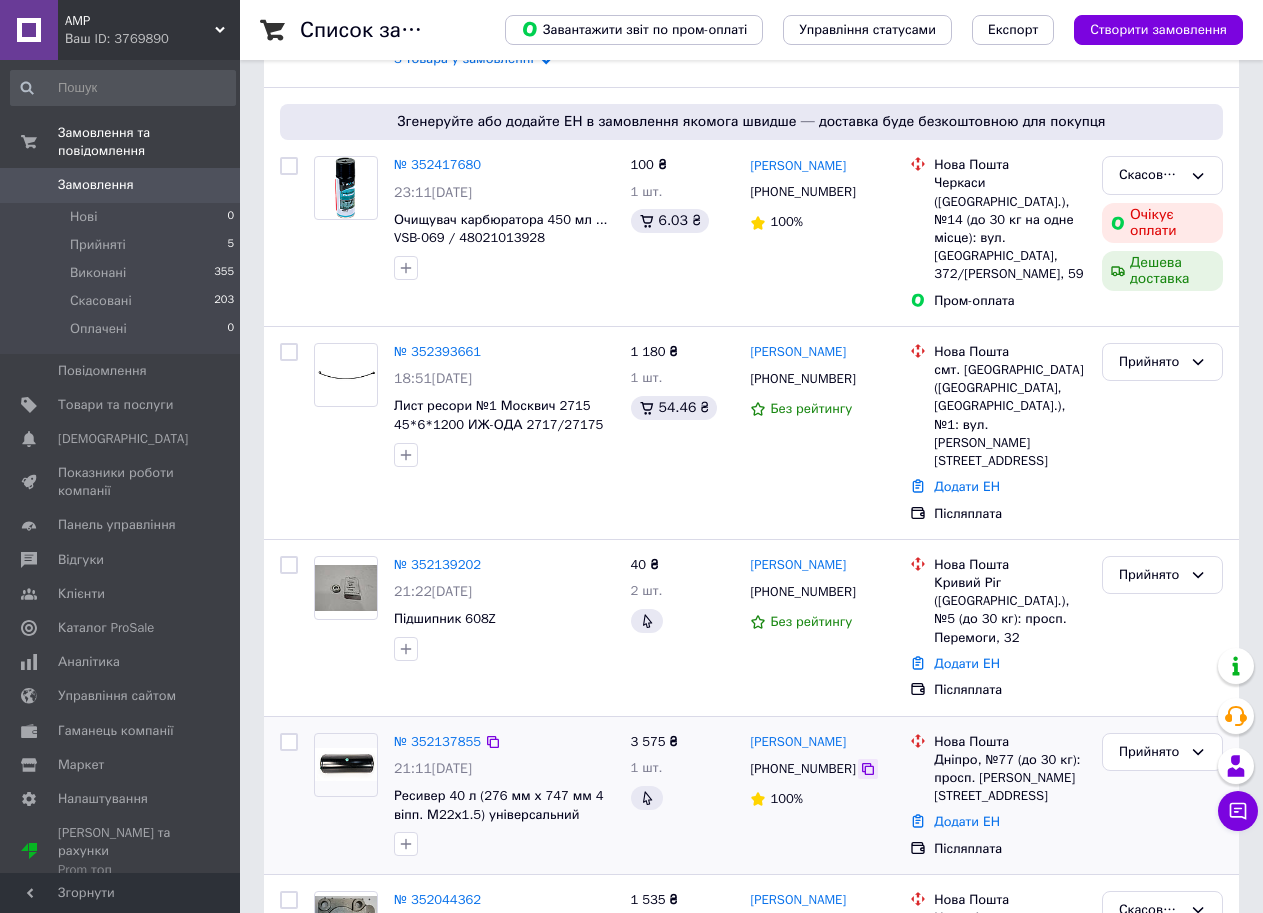 click 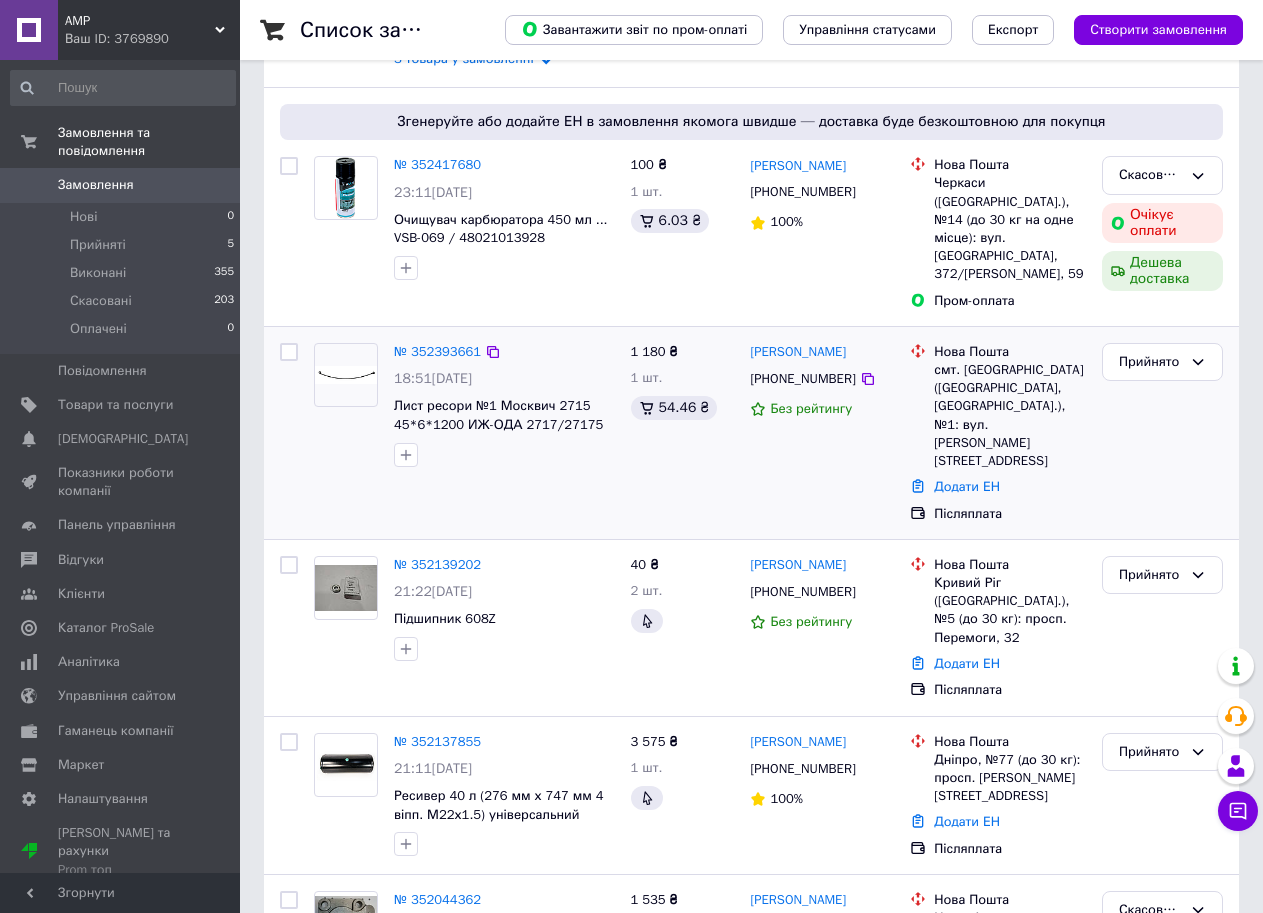 click on "Прийнято" at bounding box center (1162, 433) 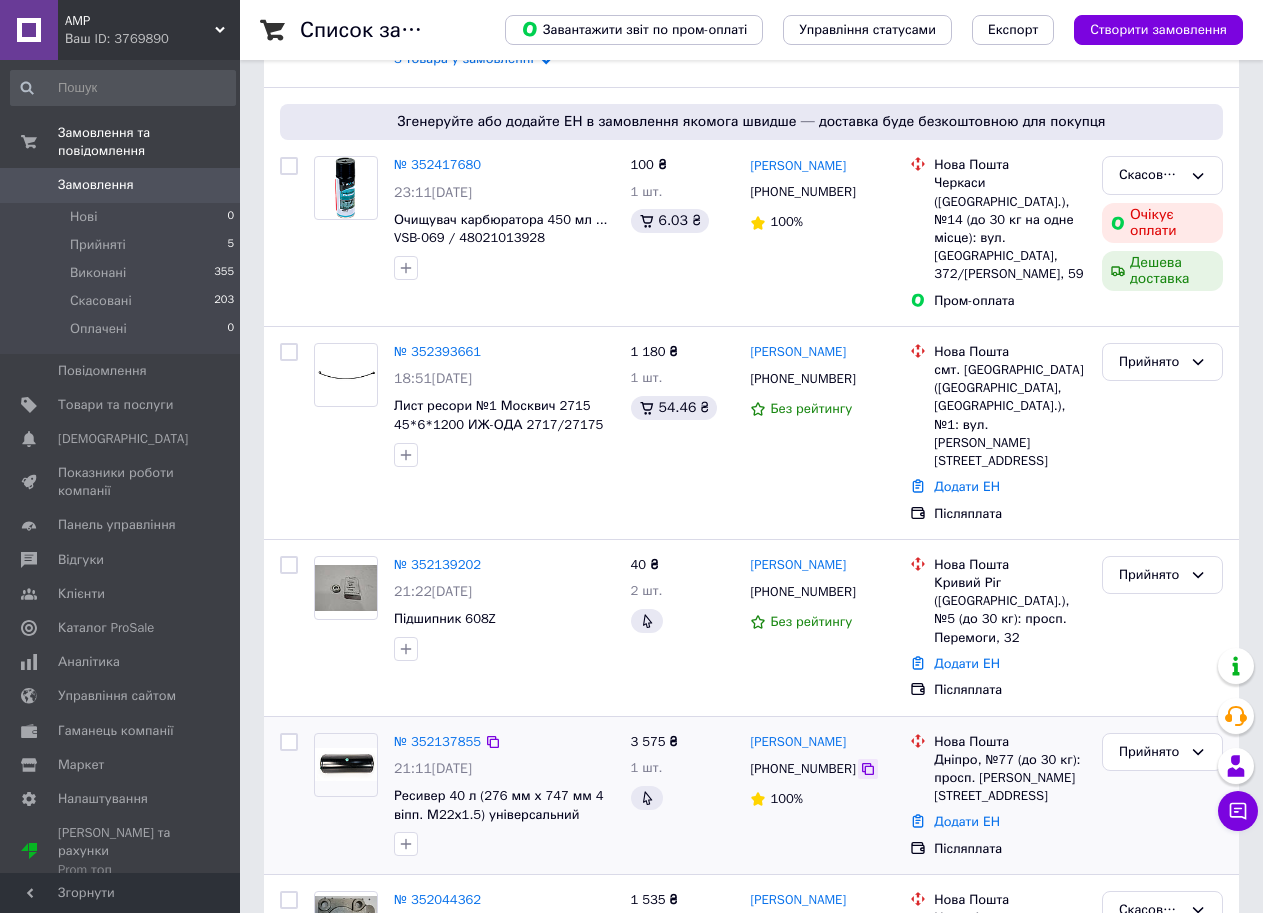 click 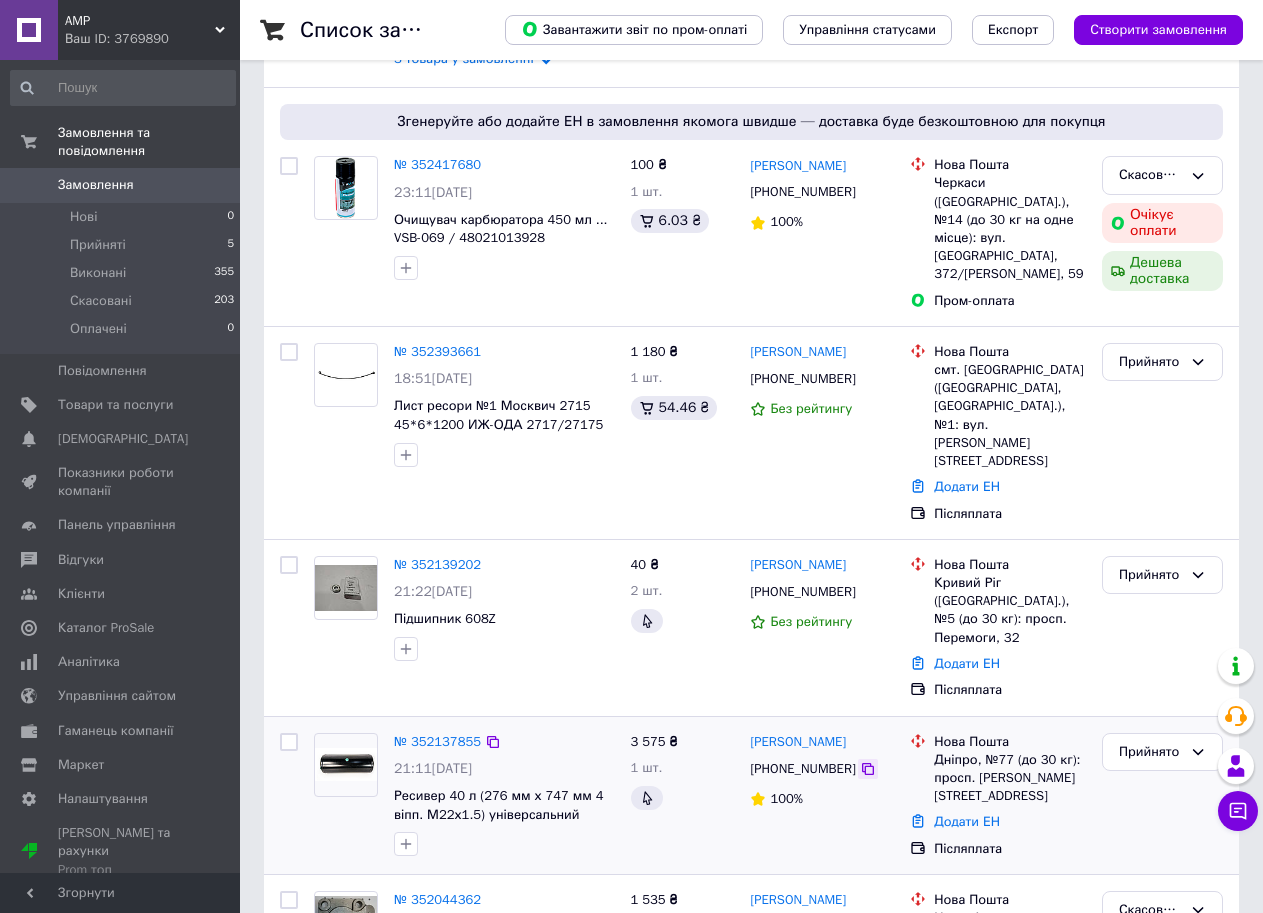 click 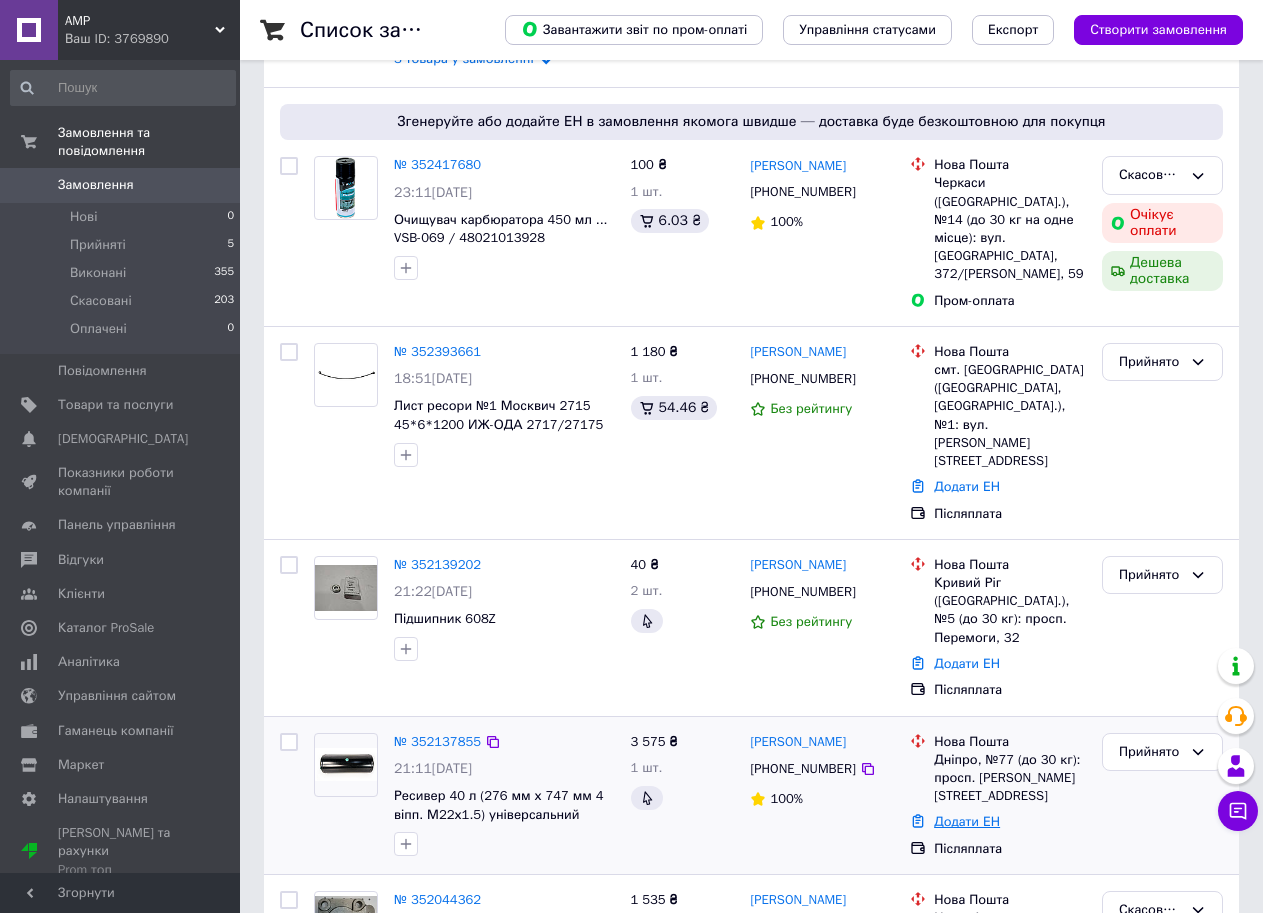 click on "Додати ЕН" at bounding box center (967, 821) 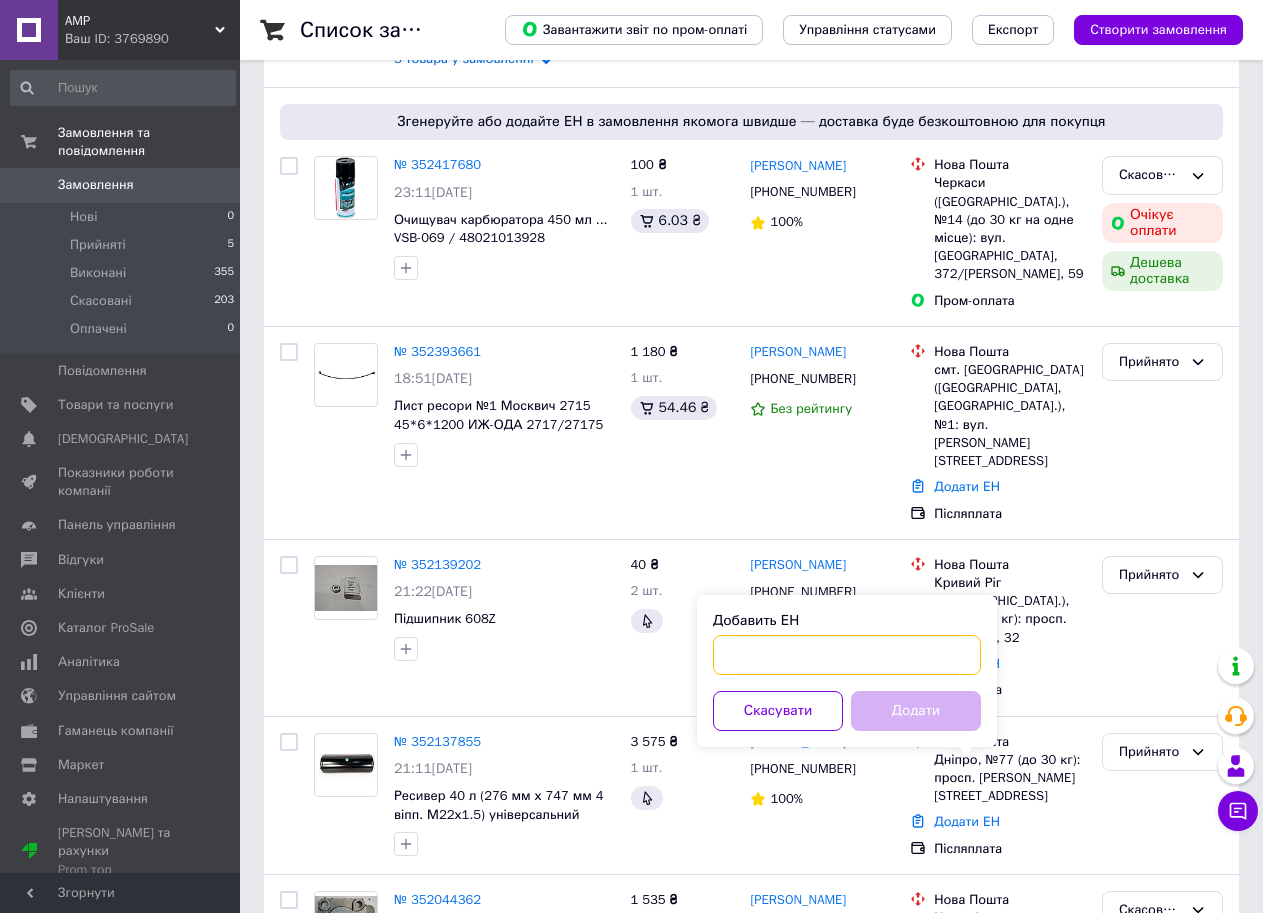 click on "Добавить ЕН" at bounding box center [847, 655] 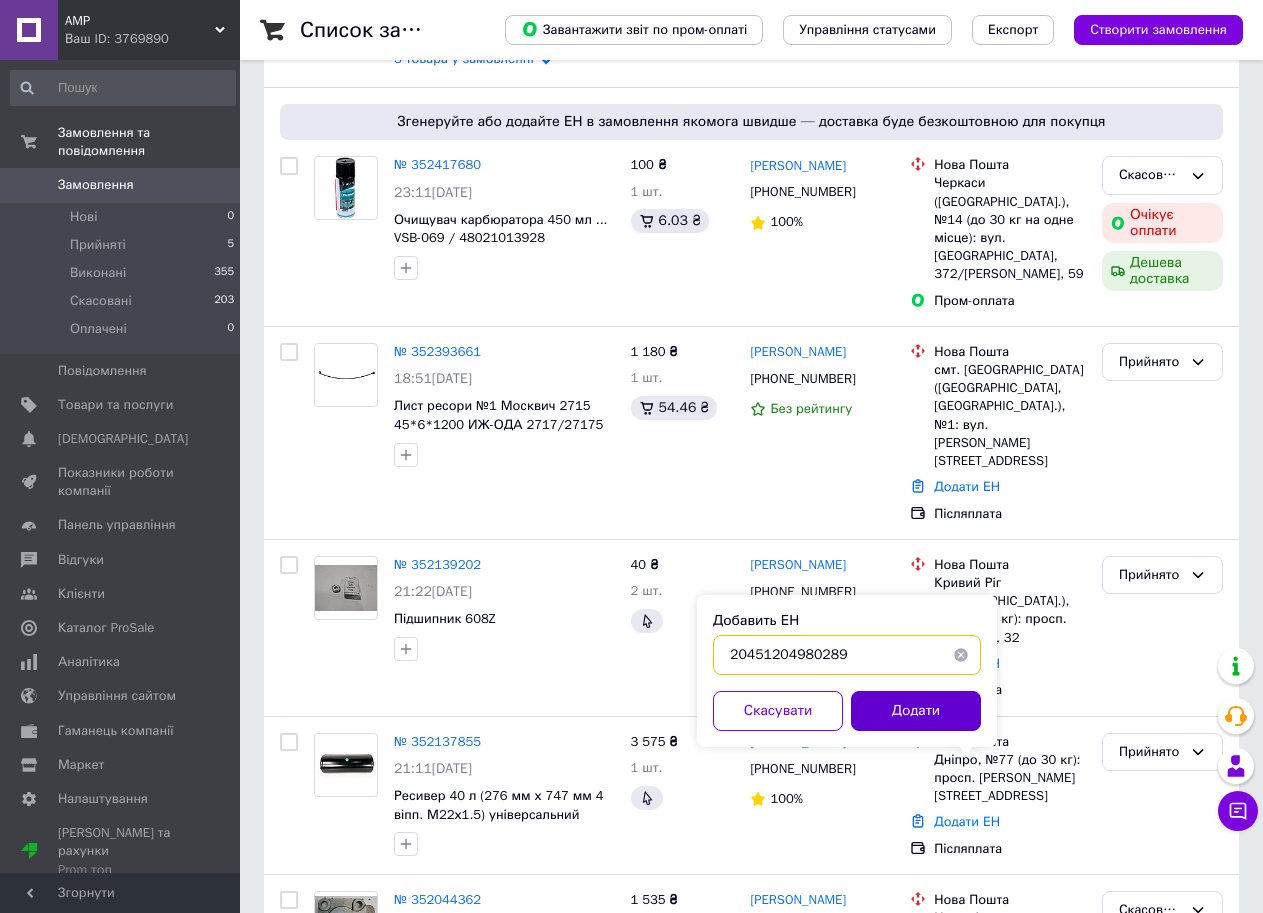 type on "20451204980289" 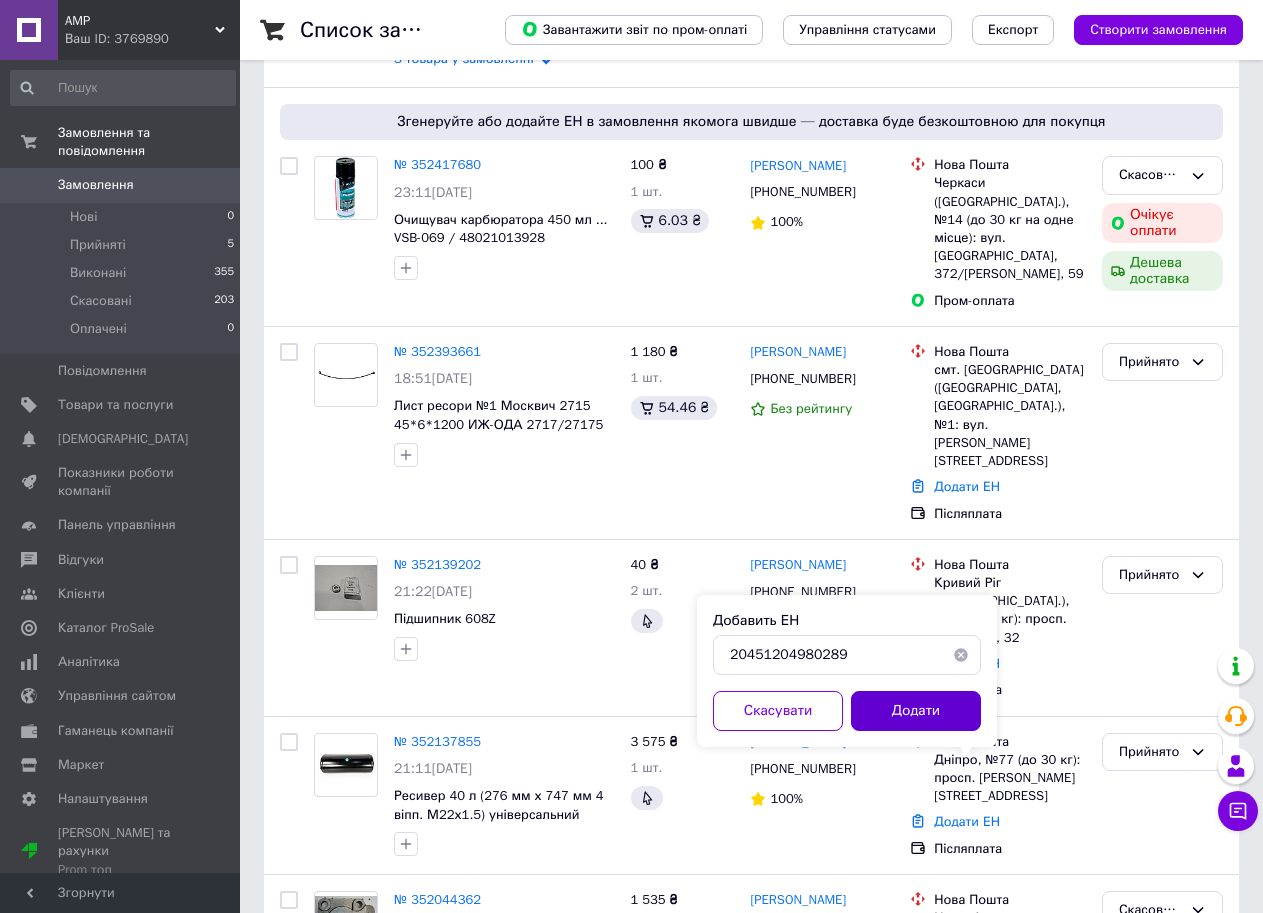 click on "Додати" at bounding box center [916, 711] 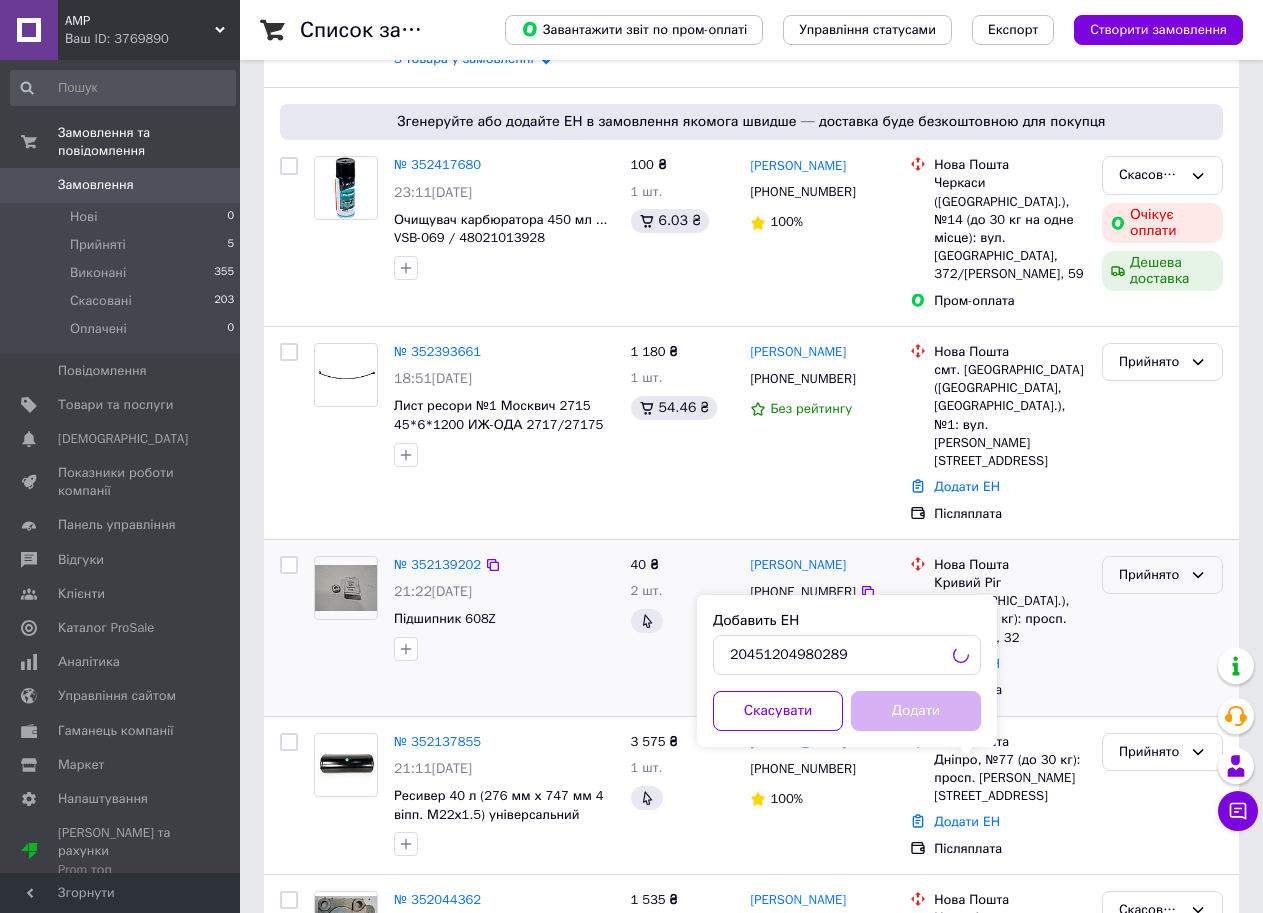click on "Прийнято" at bounding box center [1162, 575] 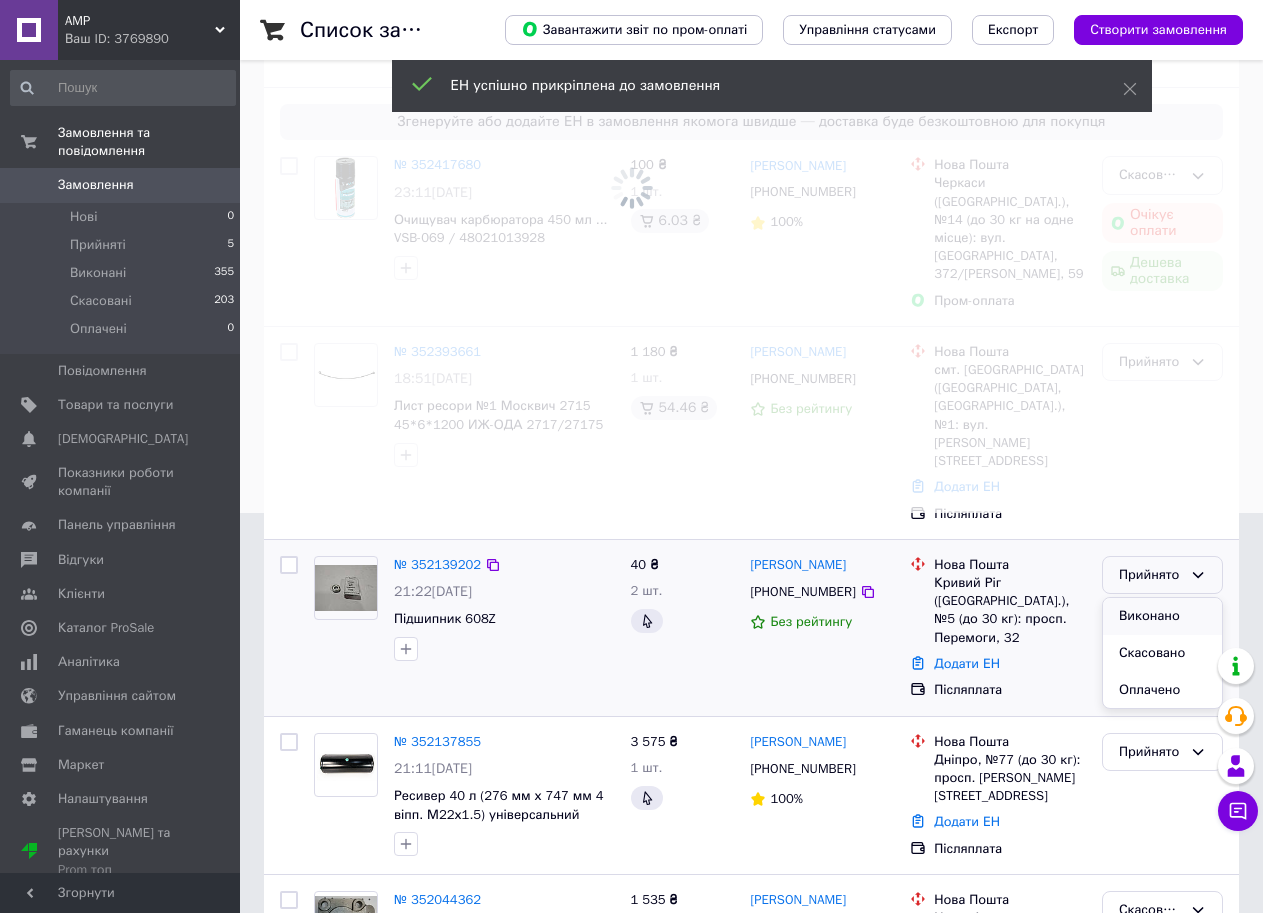 click on "Виконано" at bounding box center (1162, 616) 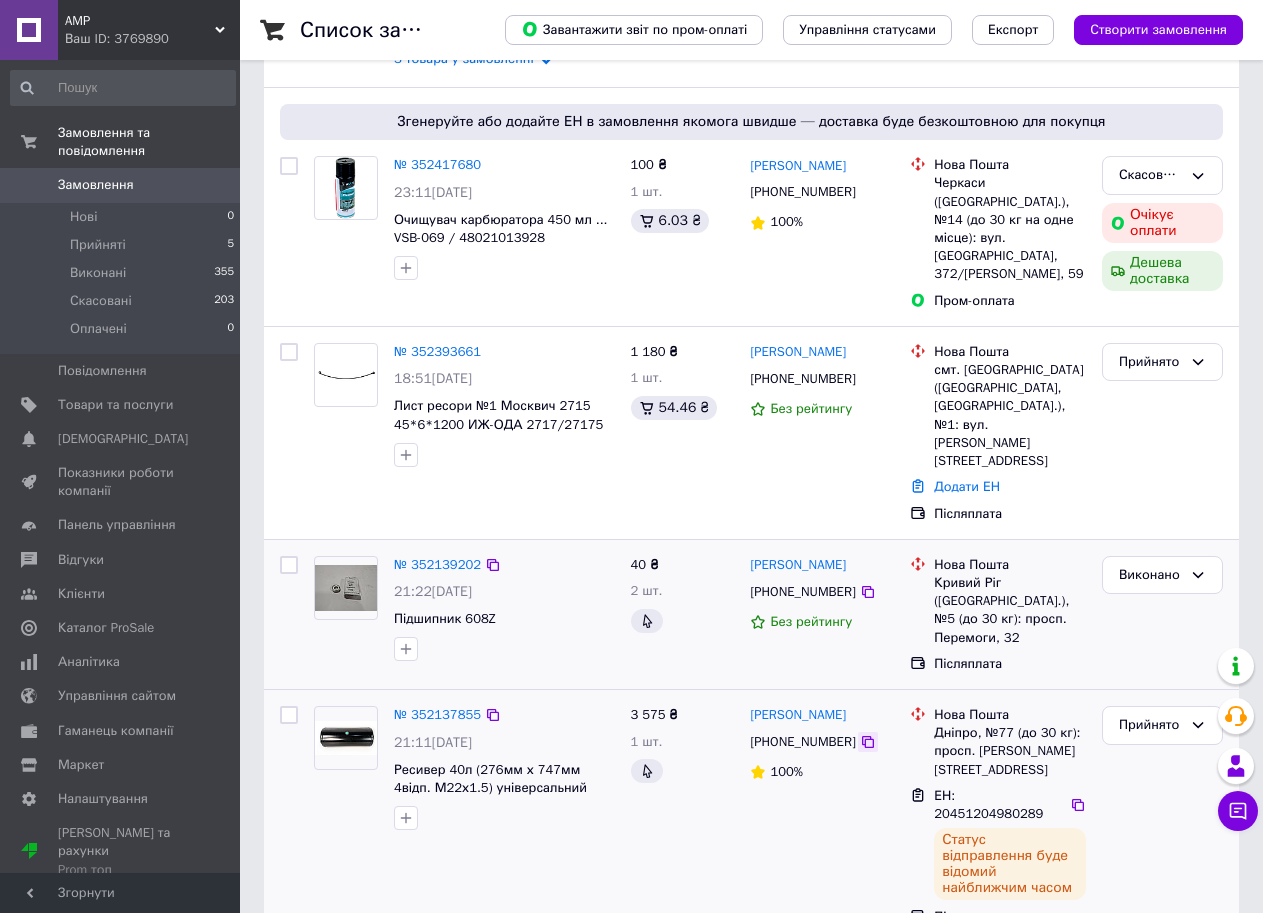 click 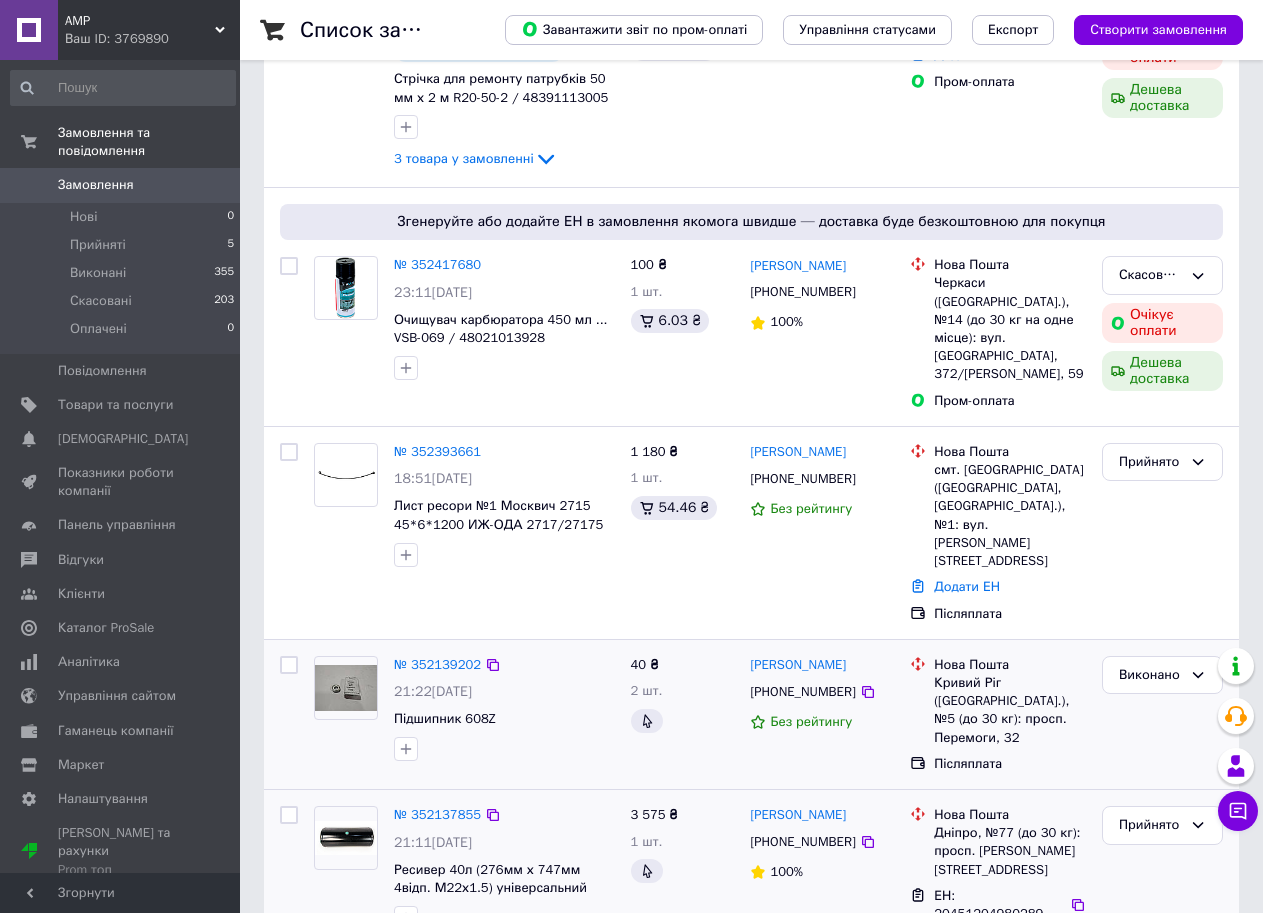 scroll, scrollTop: 100, scrollLeft: 0, axis: vertical 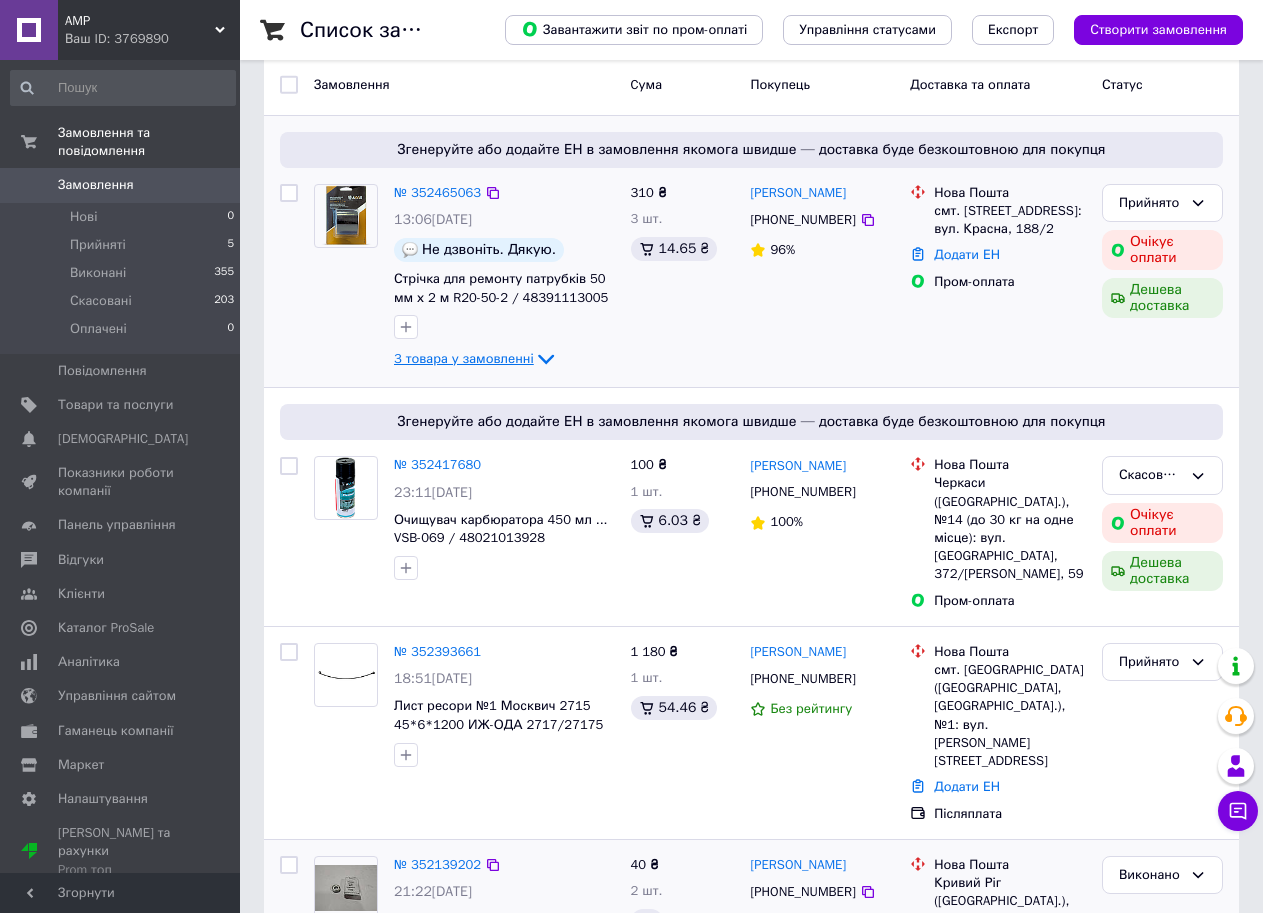 click 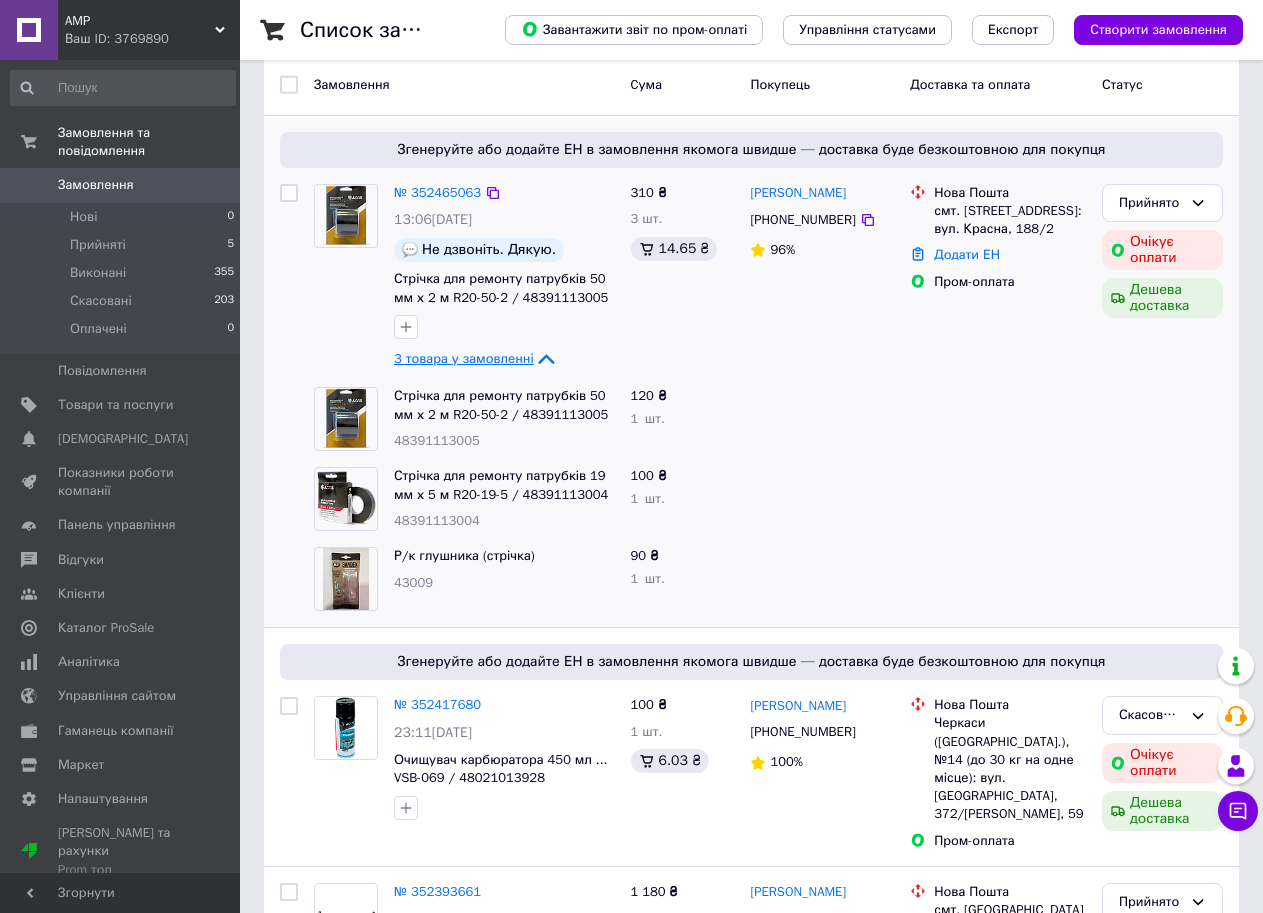 click at bounding box center [998, 419] 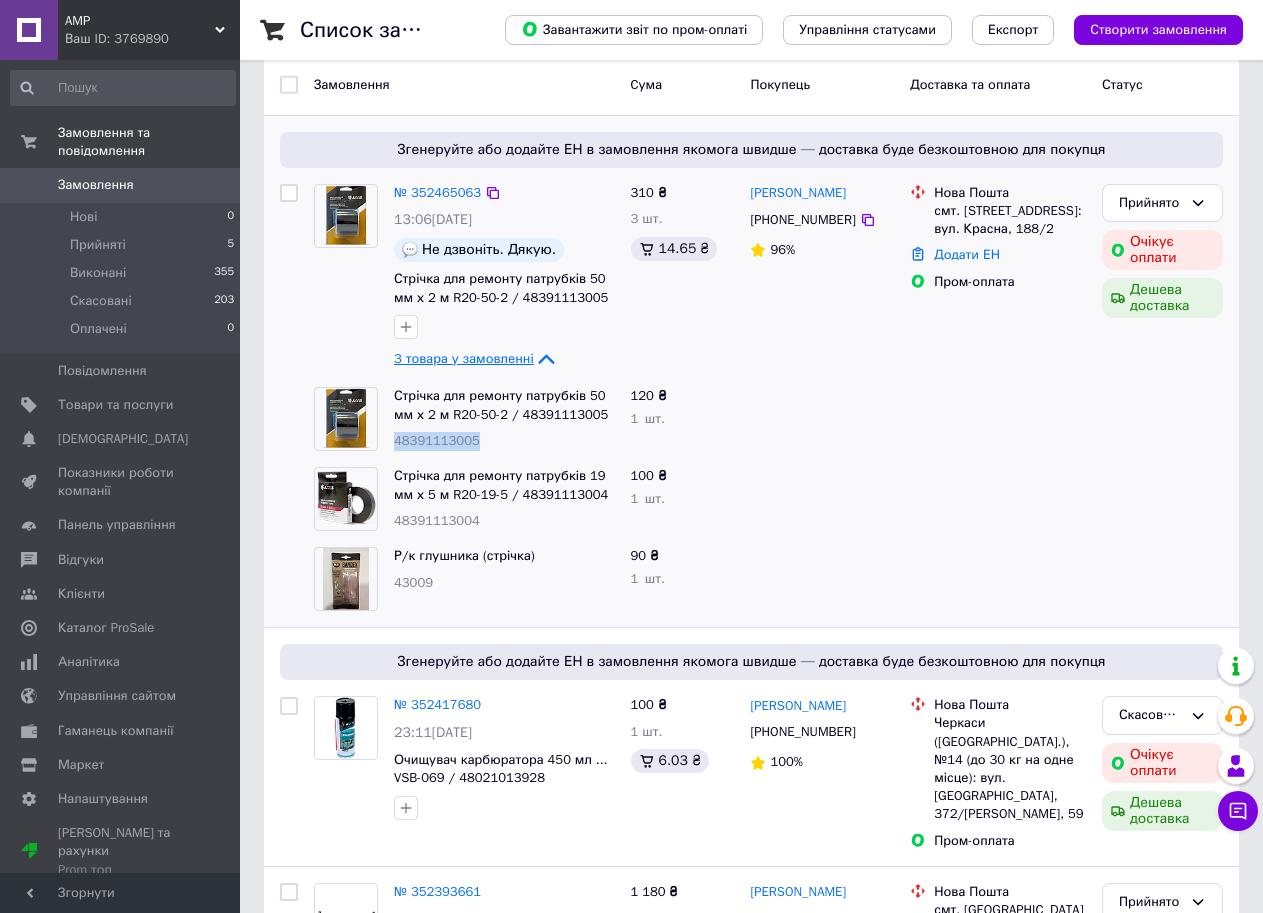drag, startPoint x: 485, startPoint y: 456, endPoint x: 399, endPoint y: 434, distance: 88.76936 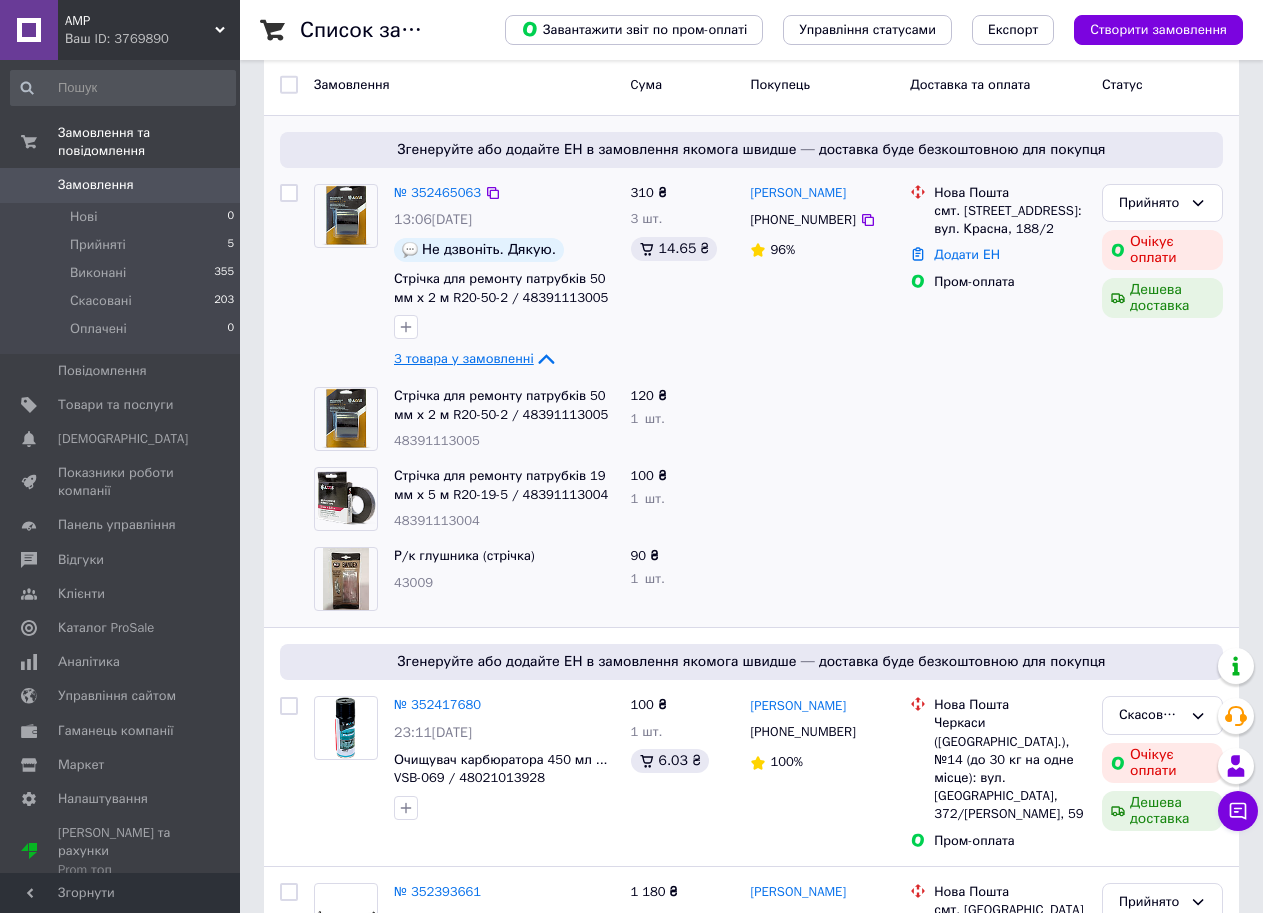 click at bounding box center [822, 419] 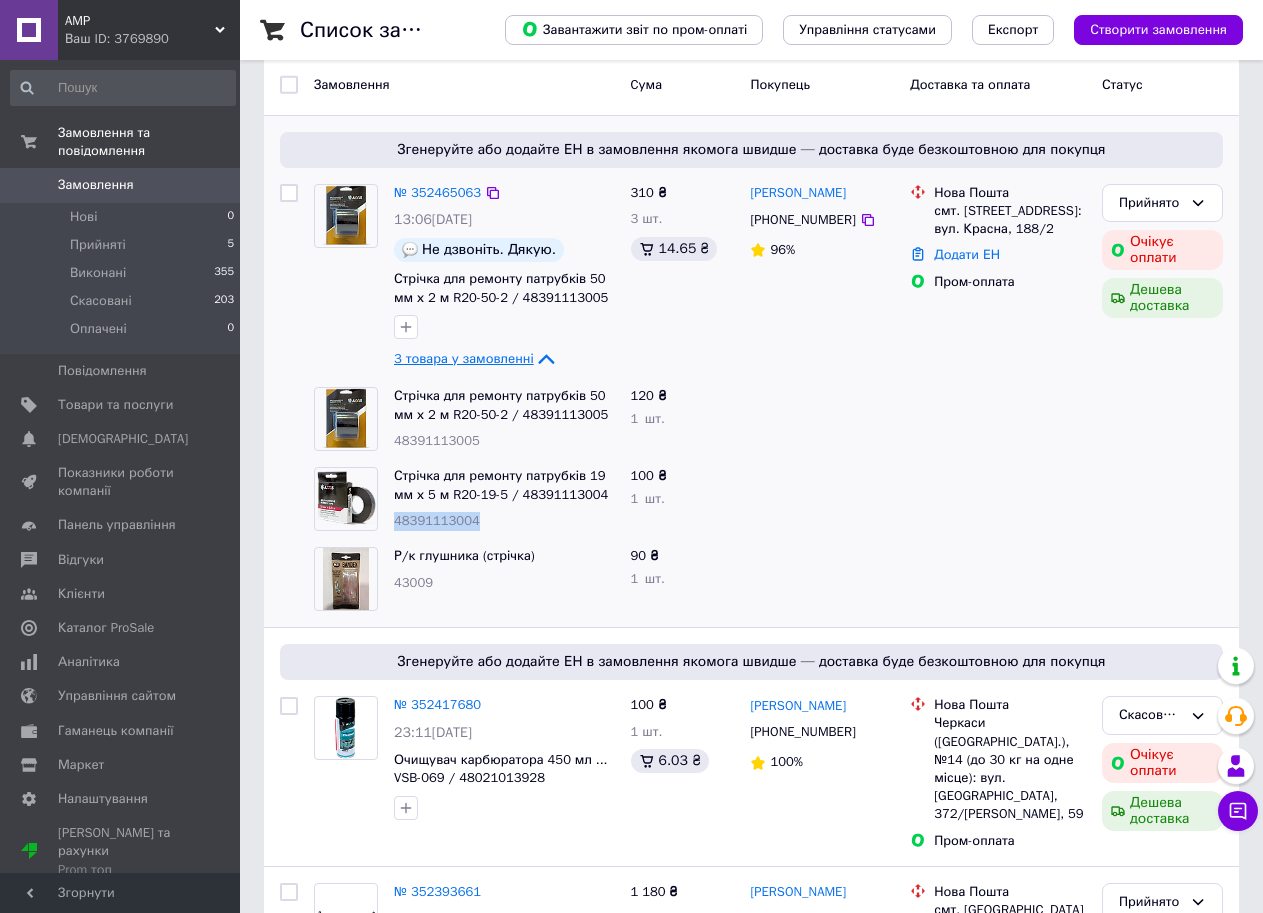 drag, startPoint x: 506, startPoint y: 515, endPoint x: 391, endPoint y: 520, distance: 115.10864 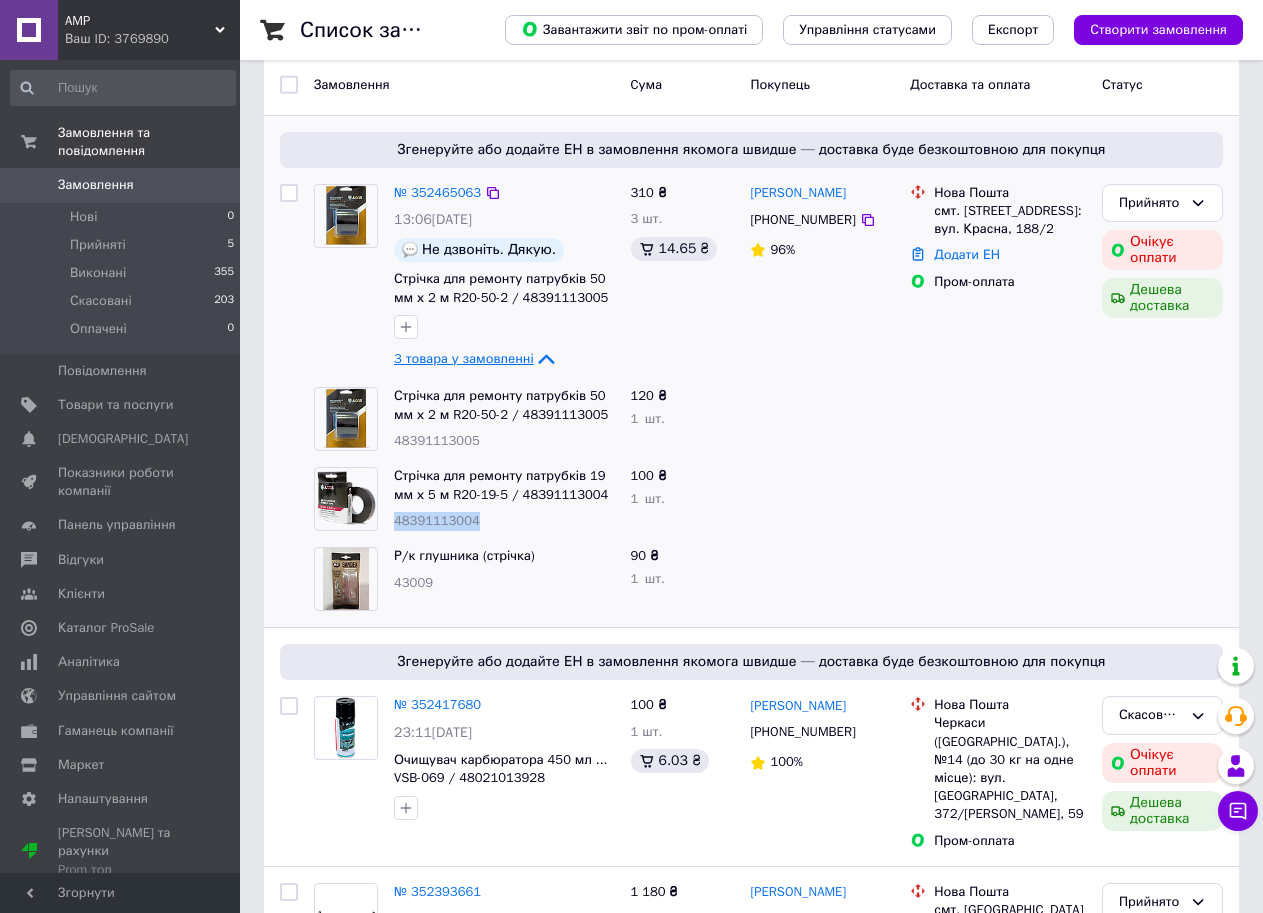 copy on "48391113004" 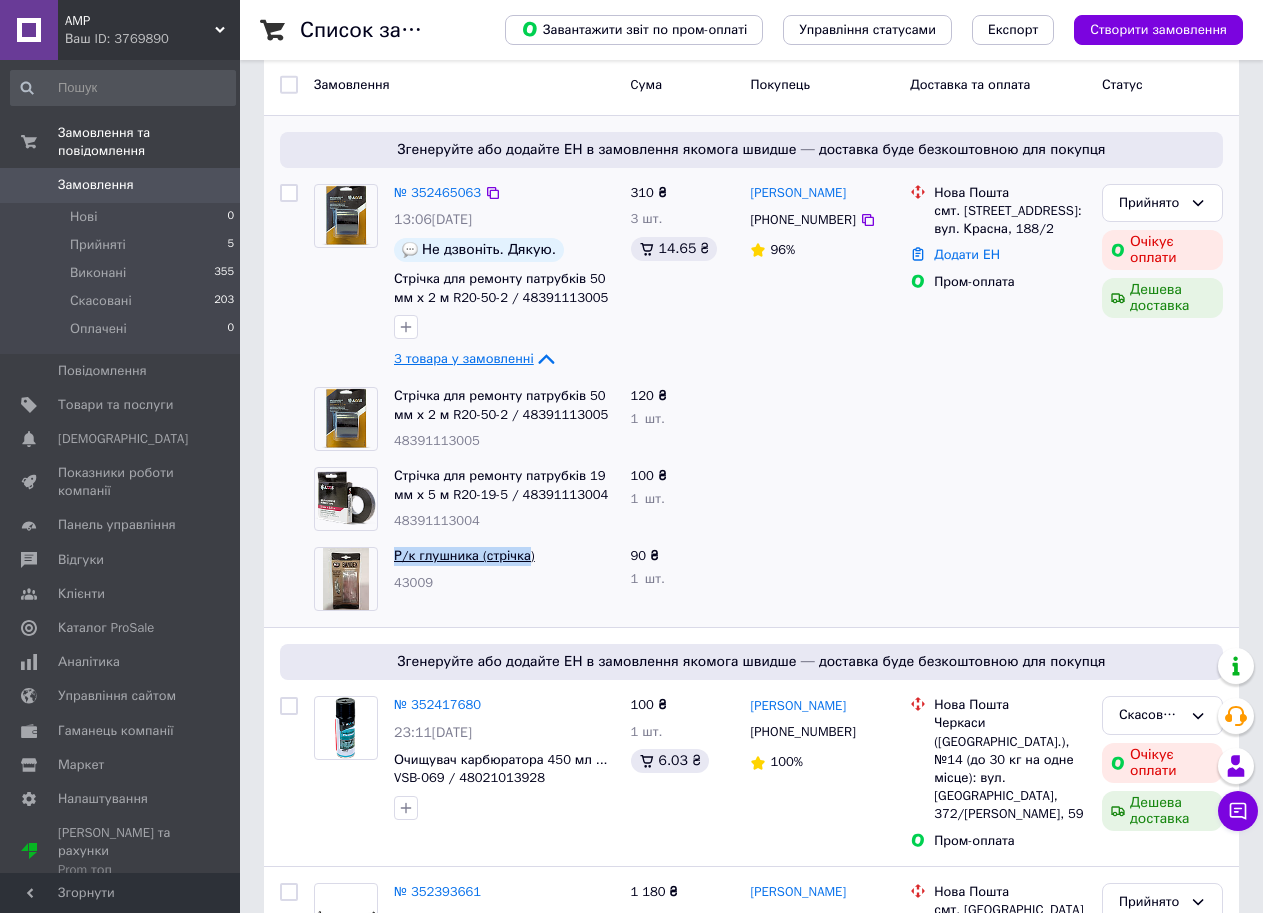 drag, startPoint x: 388, startPoint y: 556, endPoint x: 524, endPoint y: 552, distance: 136.0588 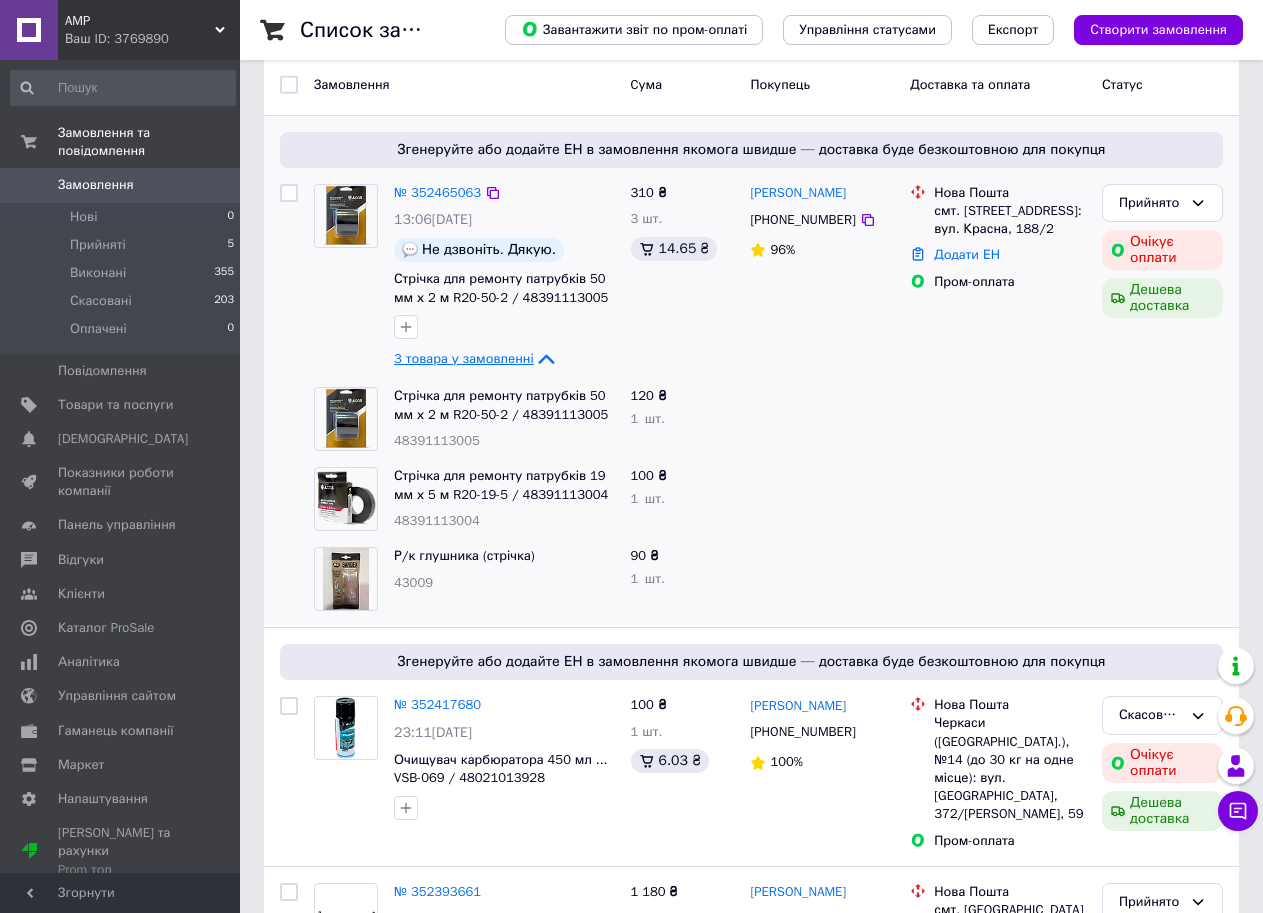 click on "Р/к глушника (стрічка) 43009" at bounding box center (504, 579) 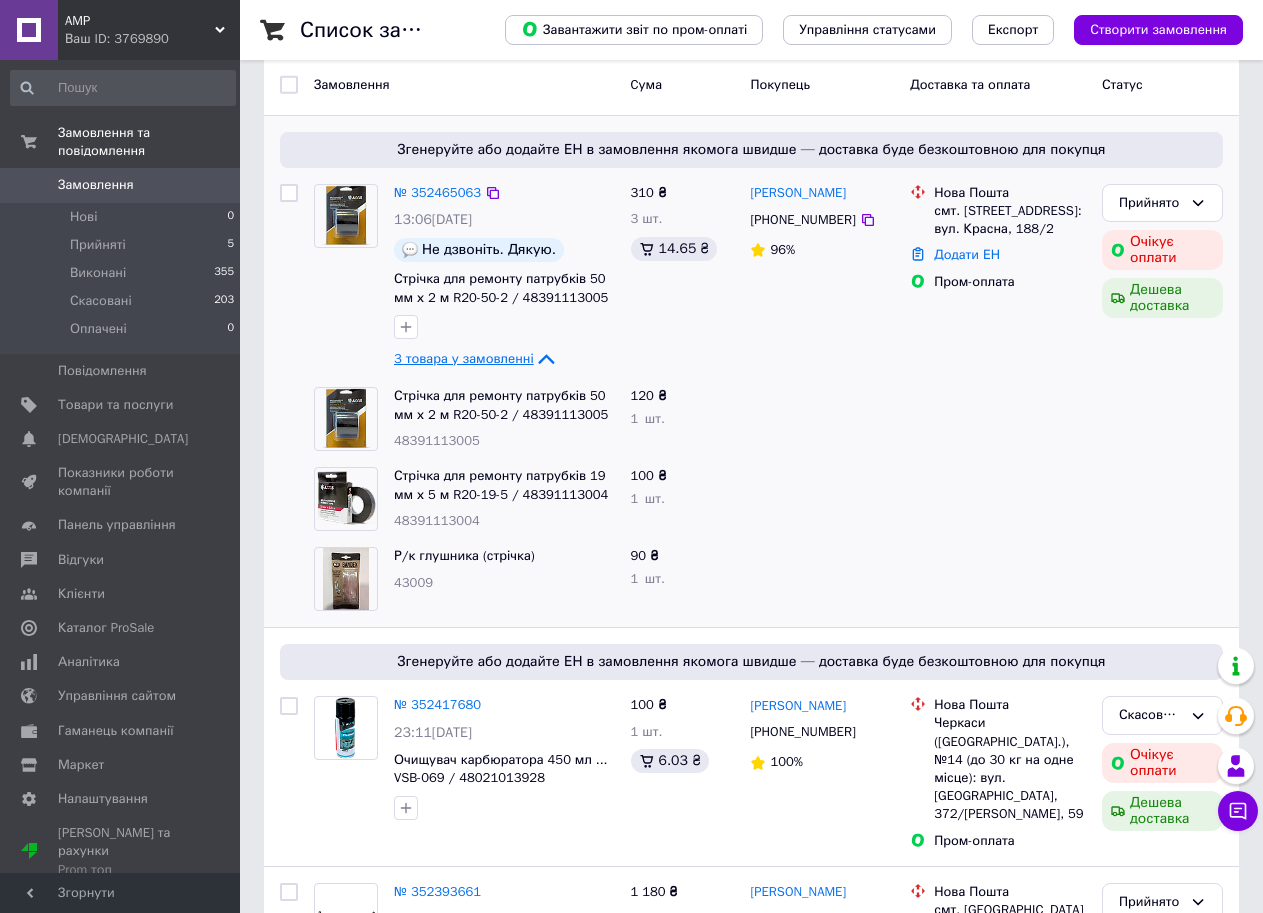 drag, startPoint x: 553, startPoint y: 567, endPoint x: 501, endPoint y: 588, distance: 56.0803 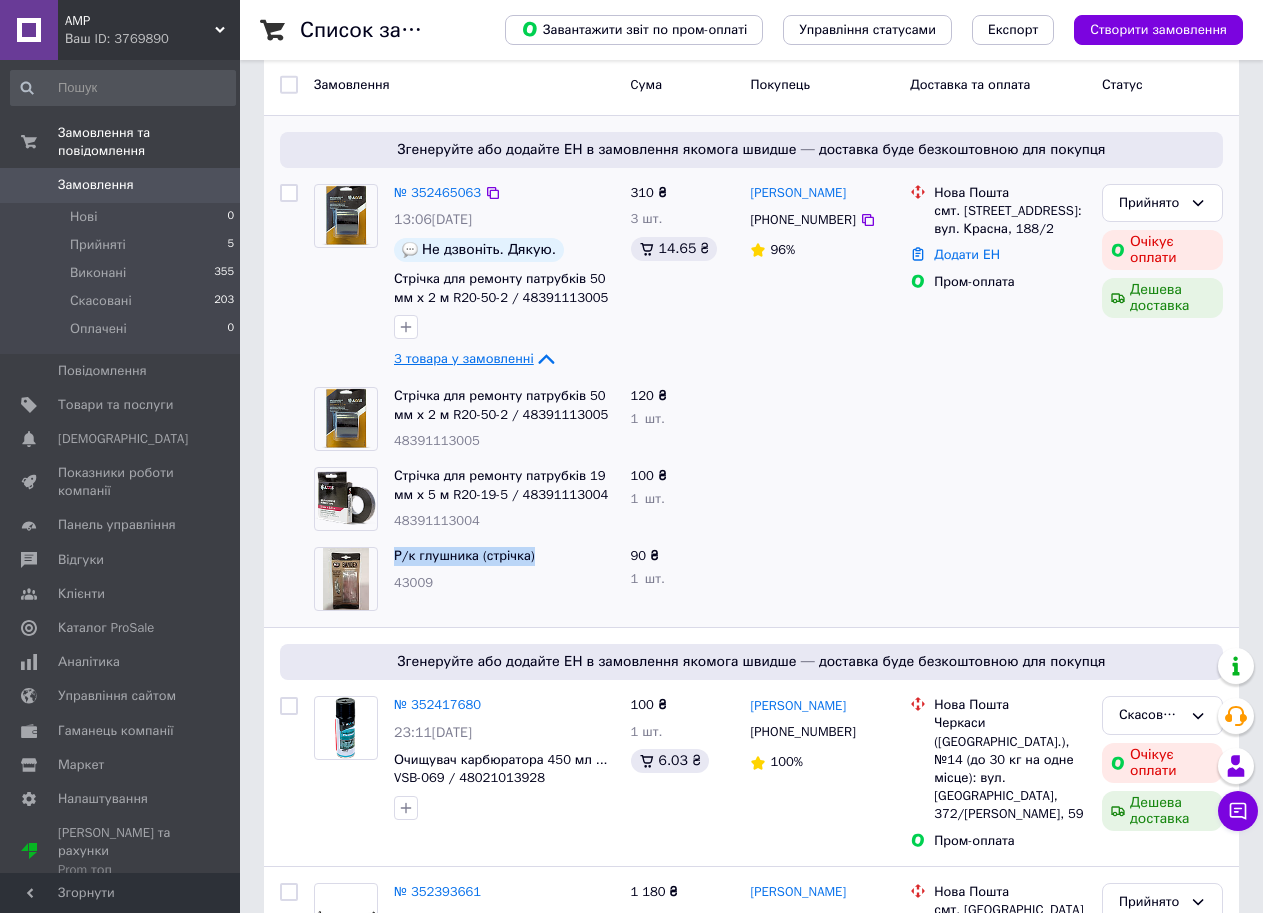 drag, startPoint x: 382, startPoint y: 551, endPoint x: 540, endPoint y: 544, distance: 158.15498 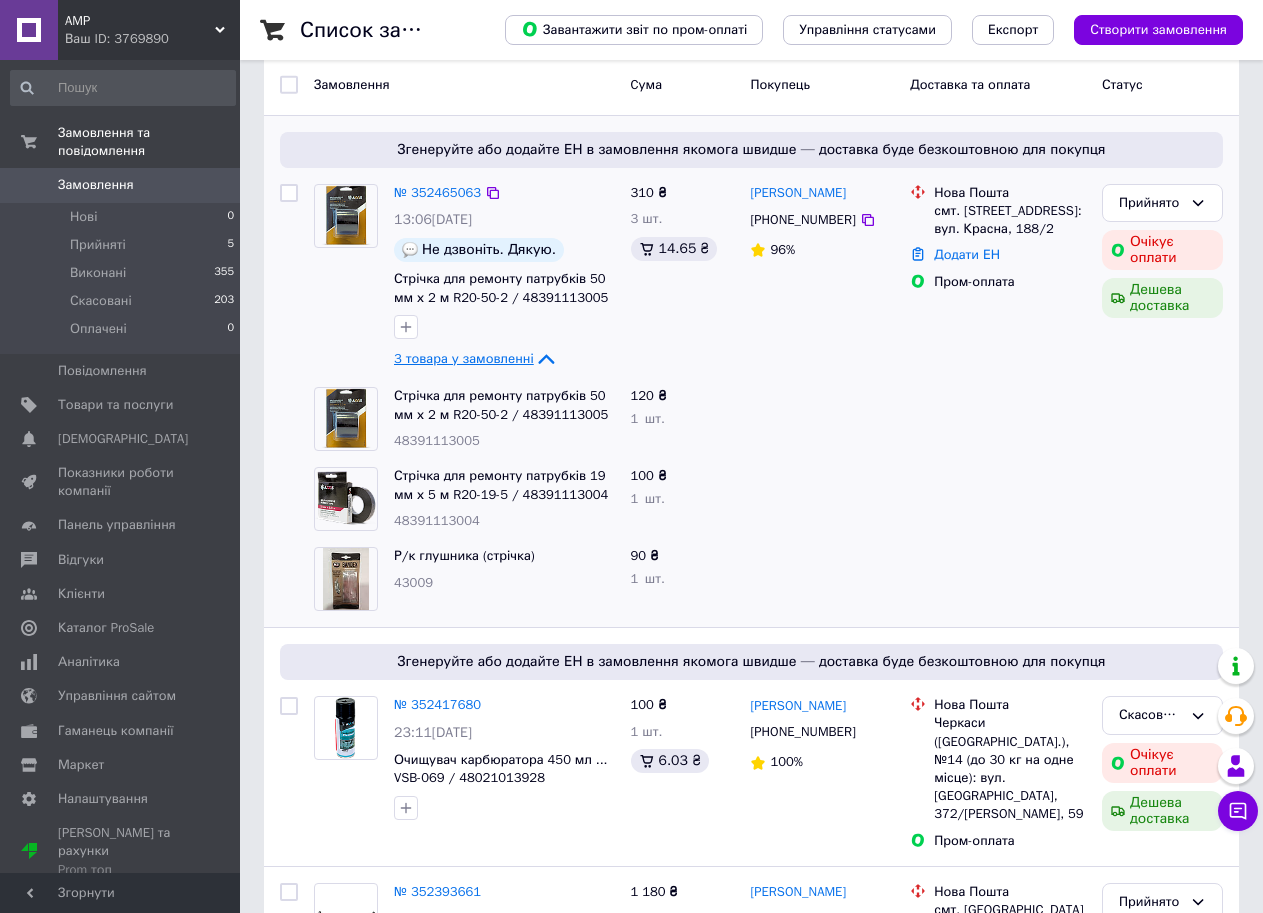 drag, startPoint x: 551, startPoint y: 572, endPoint x: 546, endPoint y: 581, distance: 10.29563 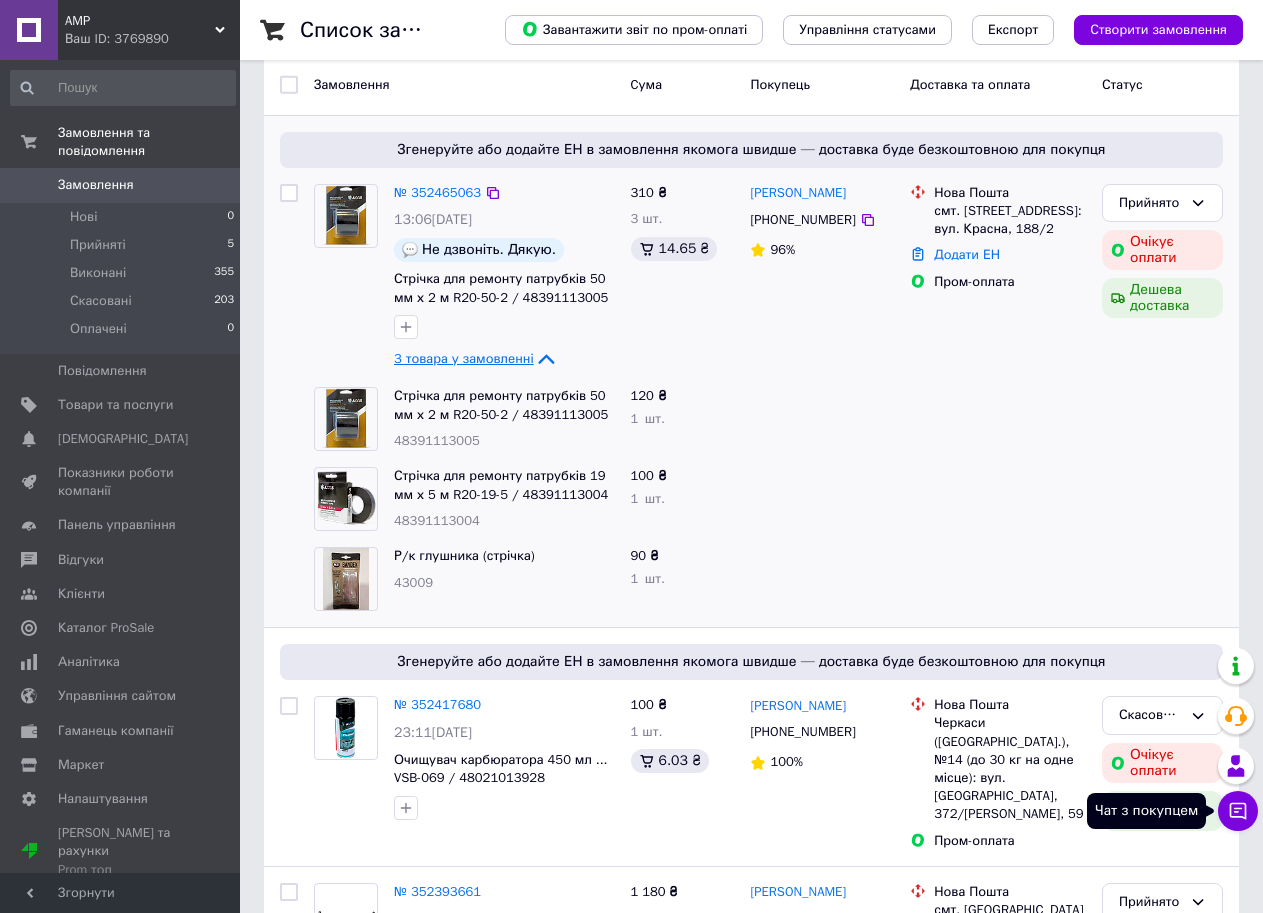 click on "Чат з покупцем" at bounding box center (1238, 811) 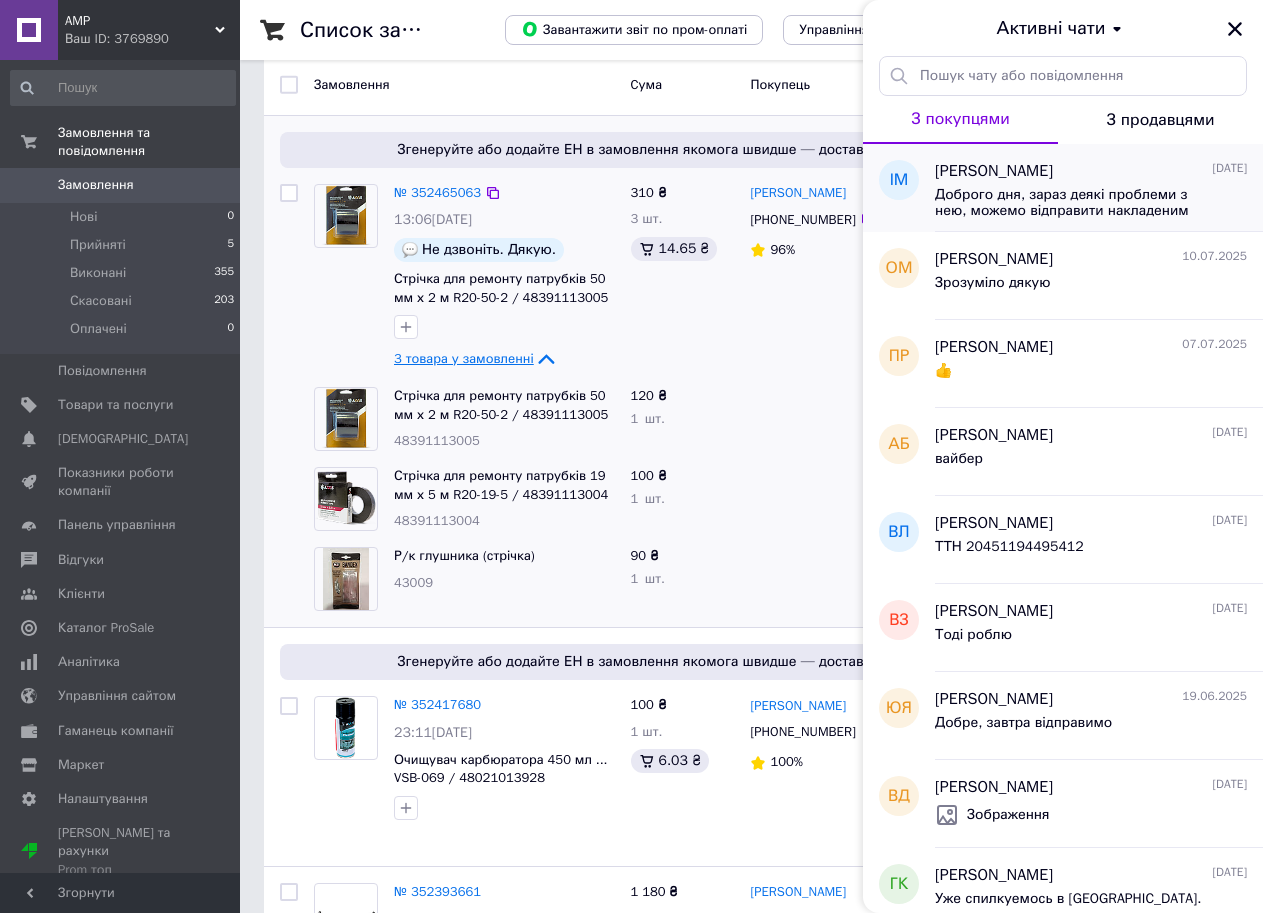click on "Доброго дня, зараз деякі проблеми з нею, можемо відправити накладеним платіжем" at bounding box center [1077, 203] 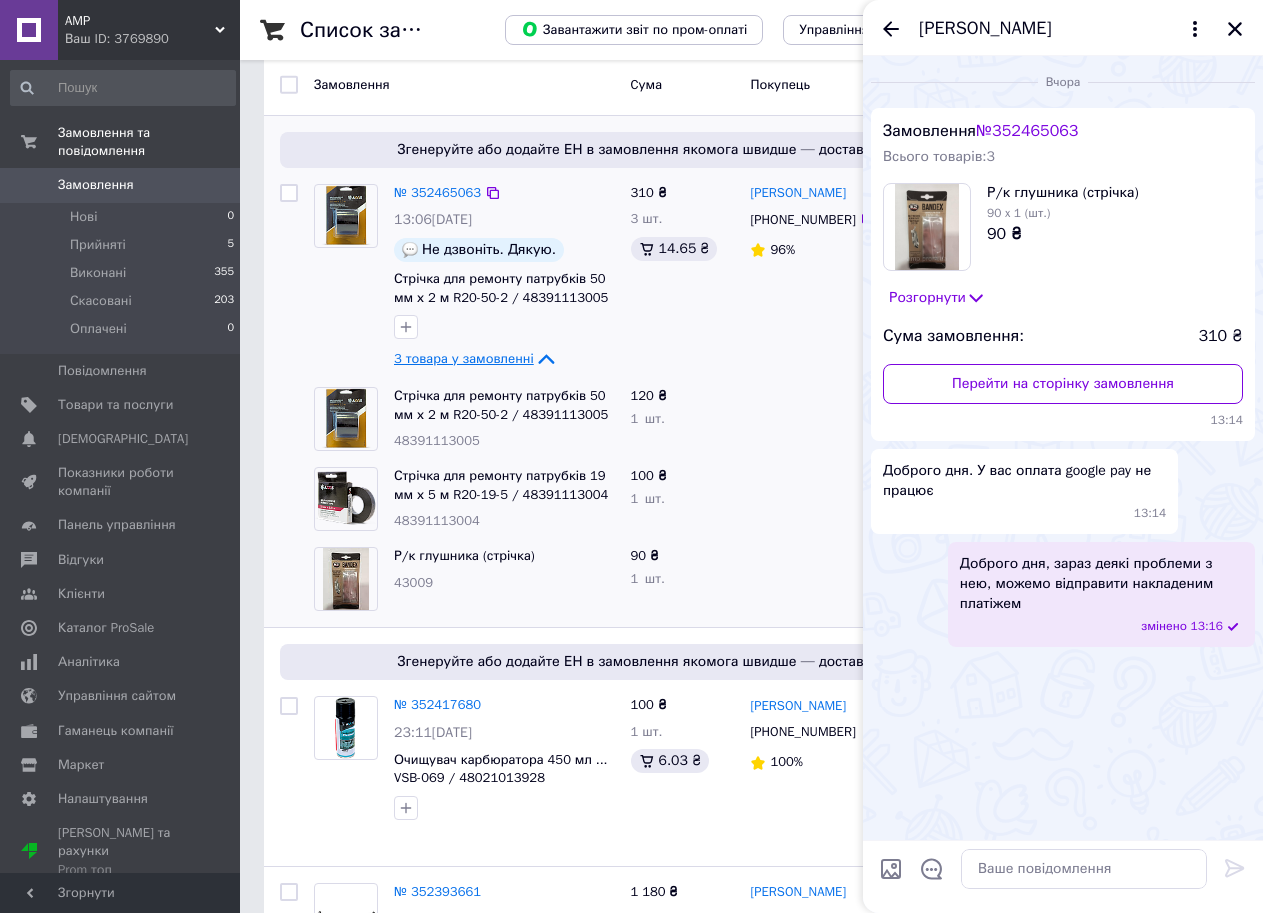 click on "120 ₴ 1   шт." at bounding box center (683, 419) 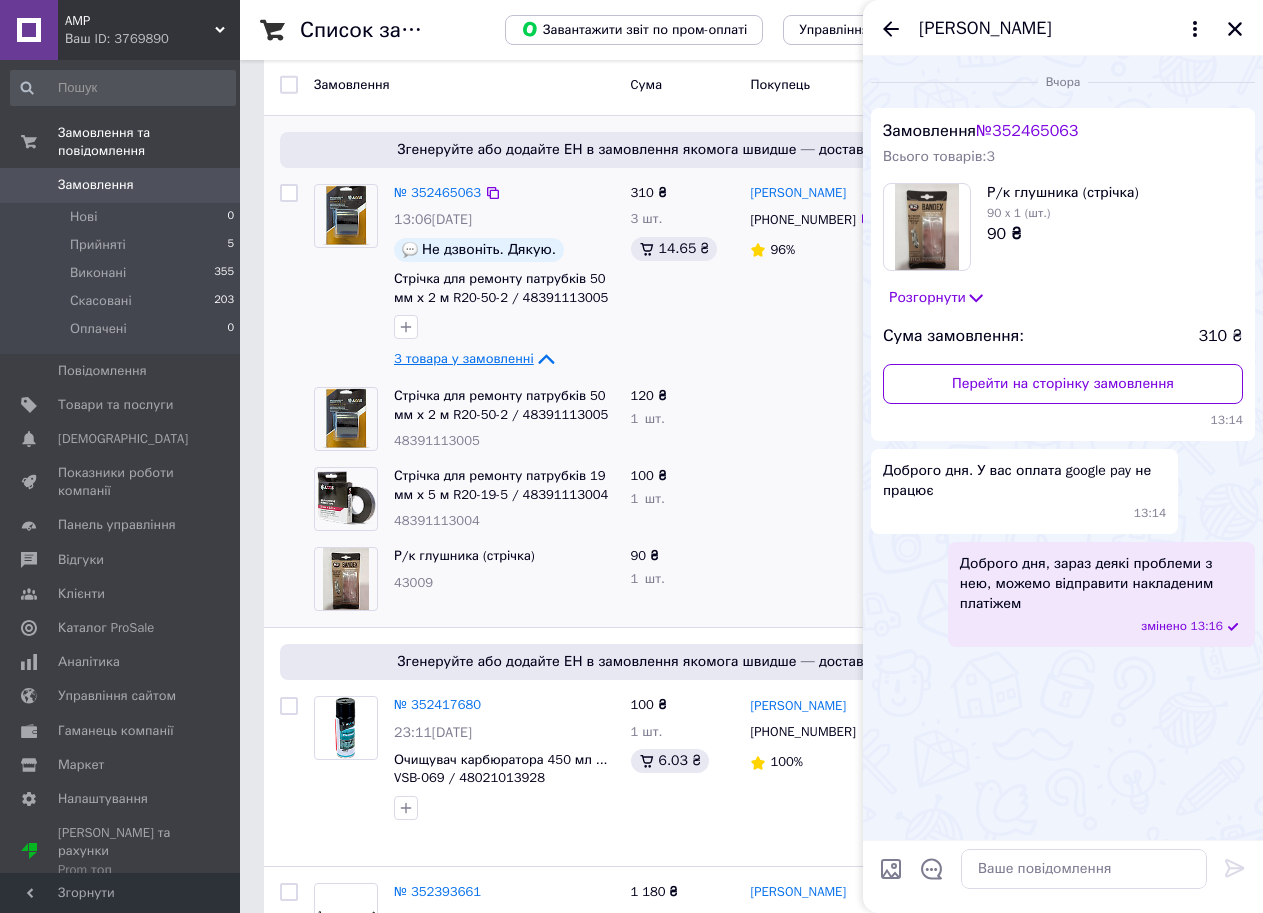 click on "​​​​​​​Стрічка для ремонту патрубків 50 мм х 2 м R20-50-2 / 48391113005 48391113005 120 ₴ 1   шт." at bounding box center (751, 419) 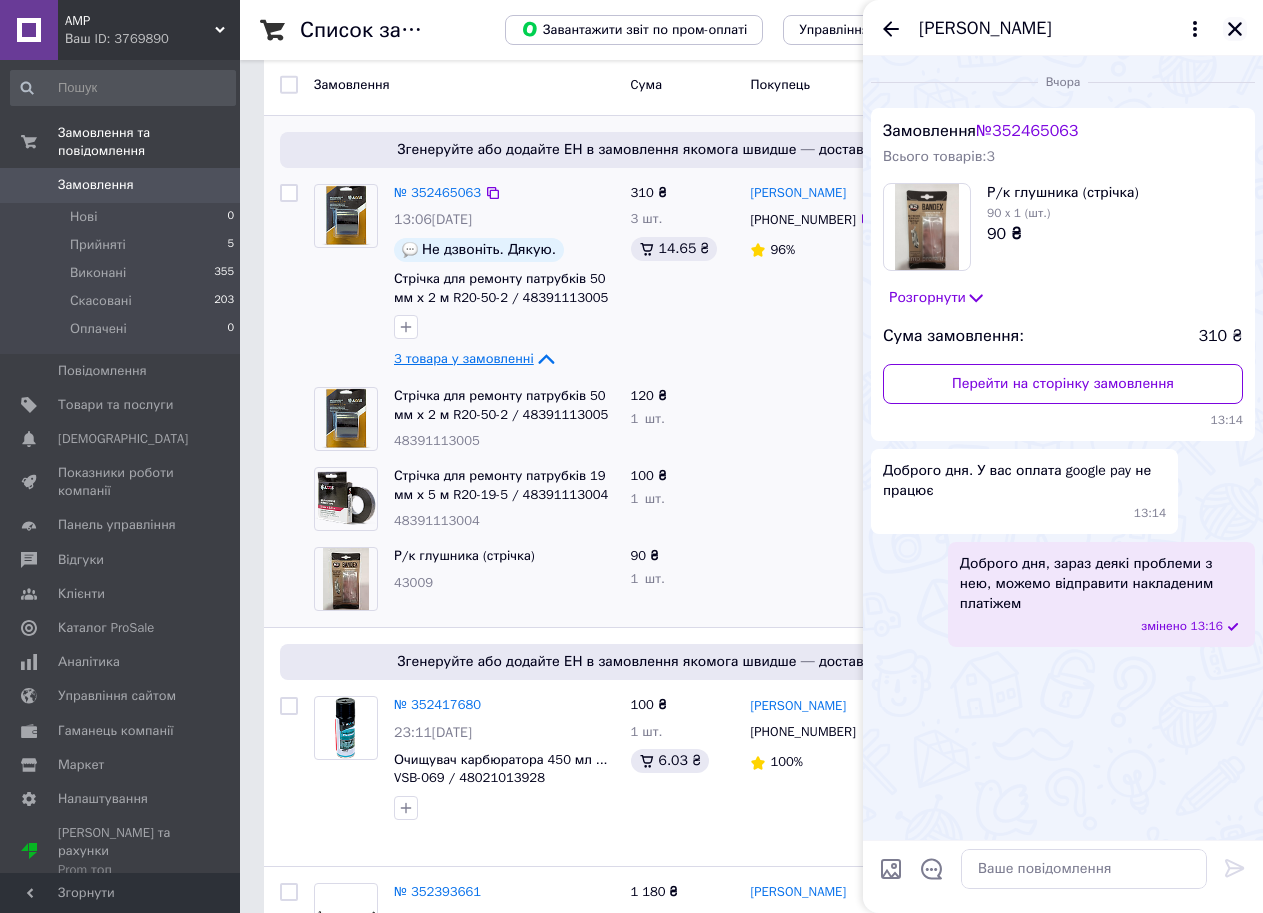 click 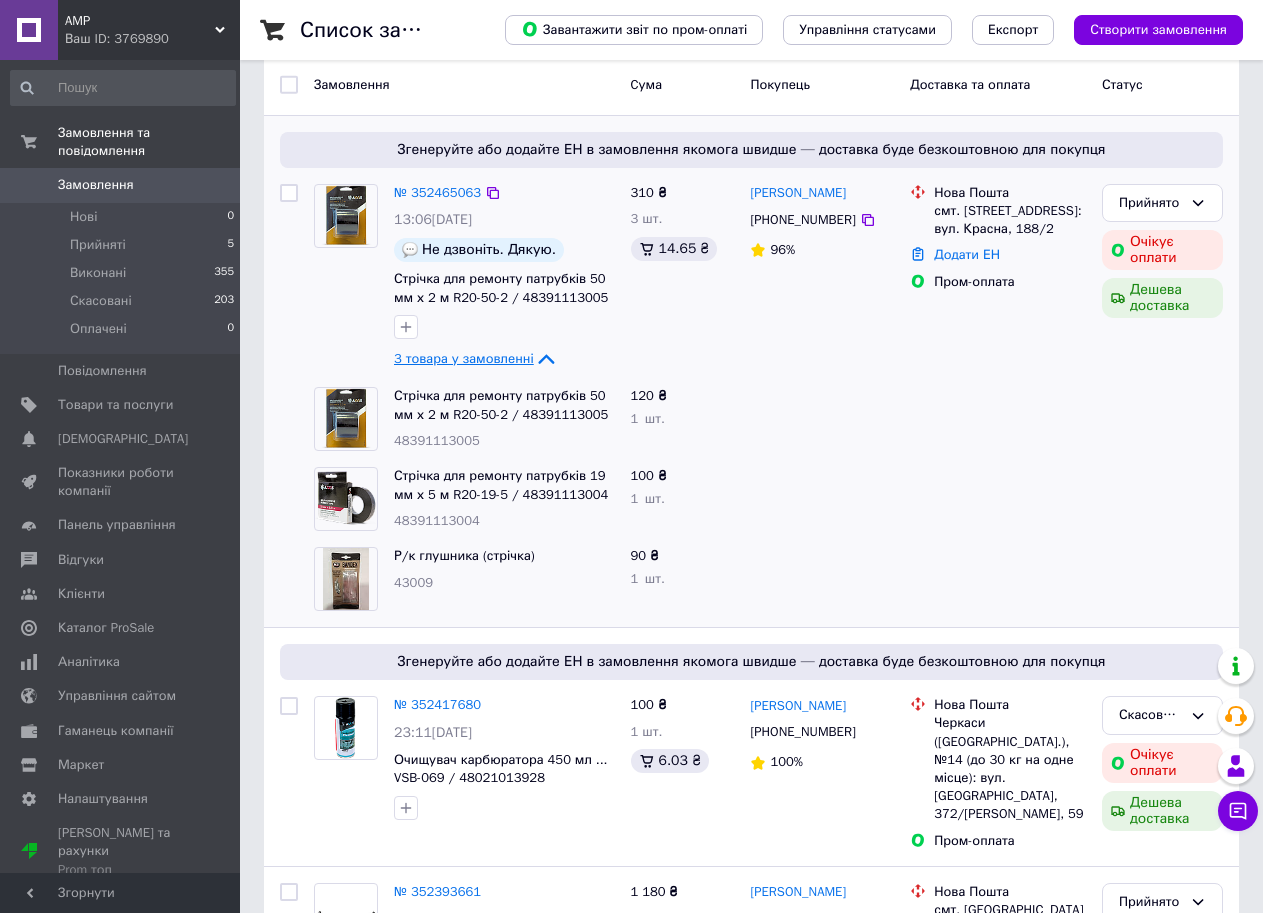 scroll, scrollTop: 0, scrollLeft: 0, axis: both 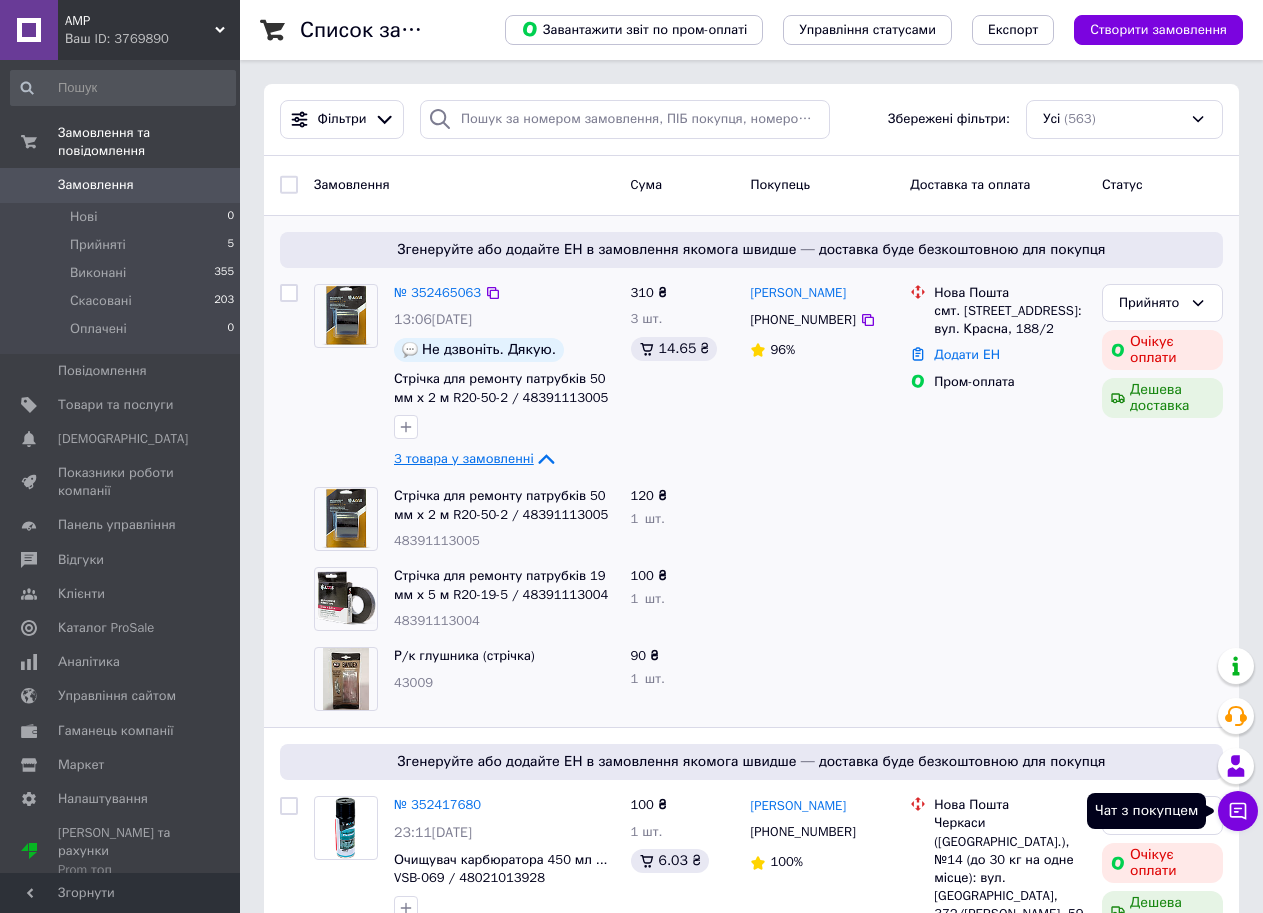 click on "Чат з покупцем" at bounding box center (1238, 811) 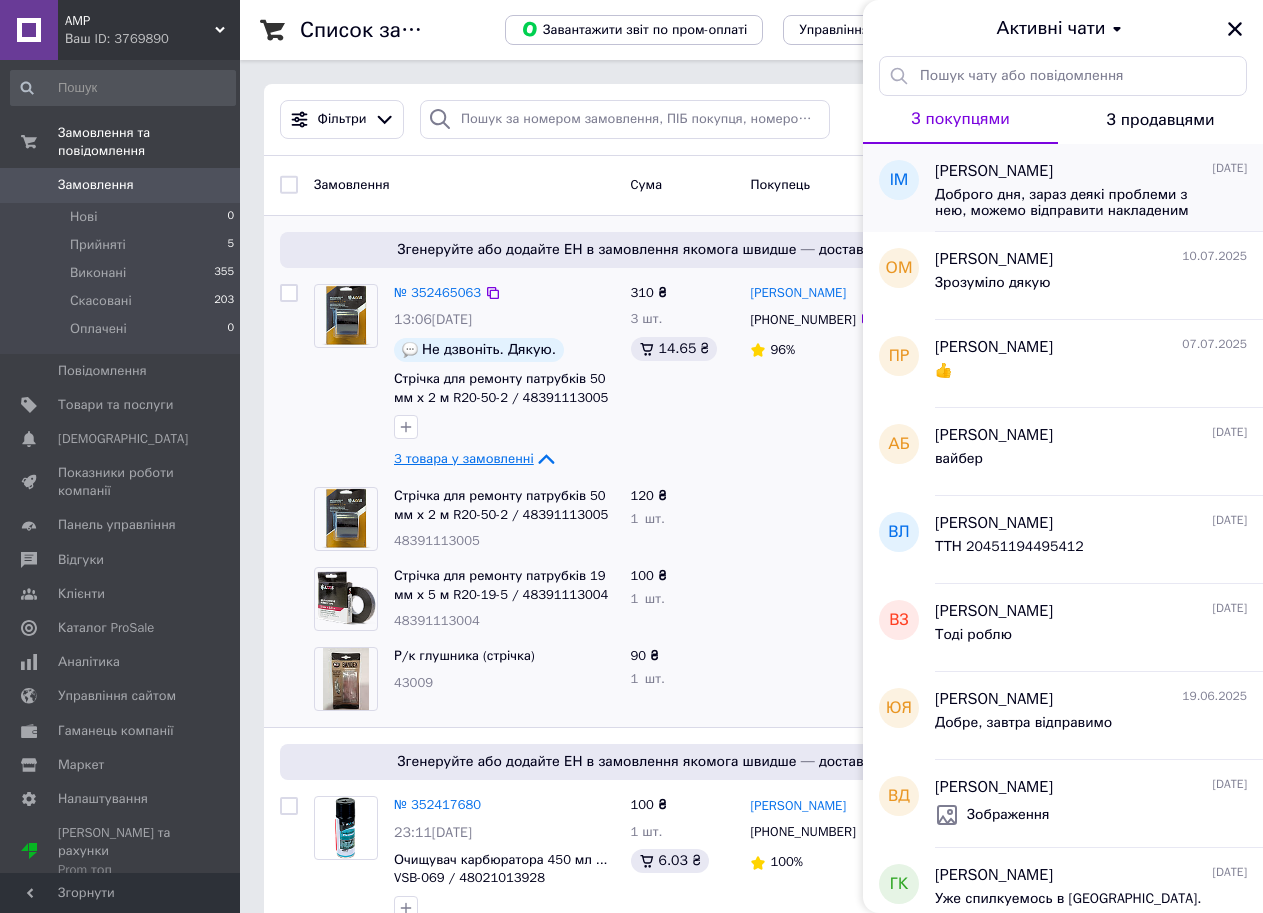 click on "Доброго дня, зараз деякі проблеми з нею, можемо відправити накладеним платіжем" at bounding box center (1077, 203) 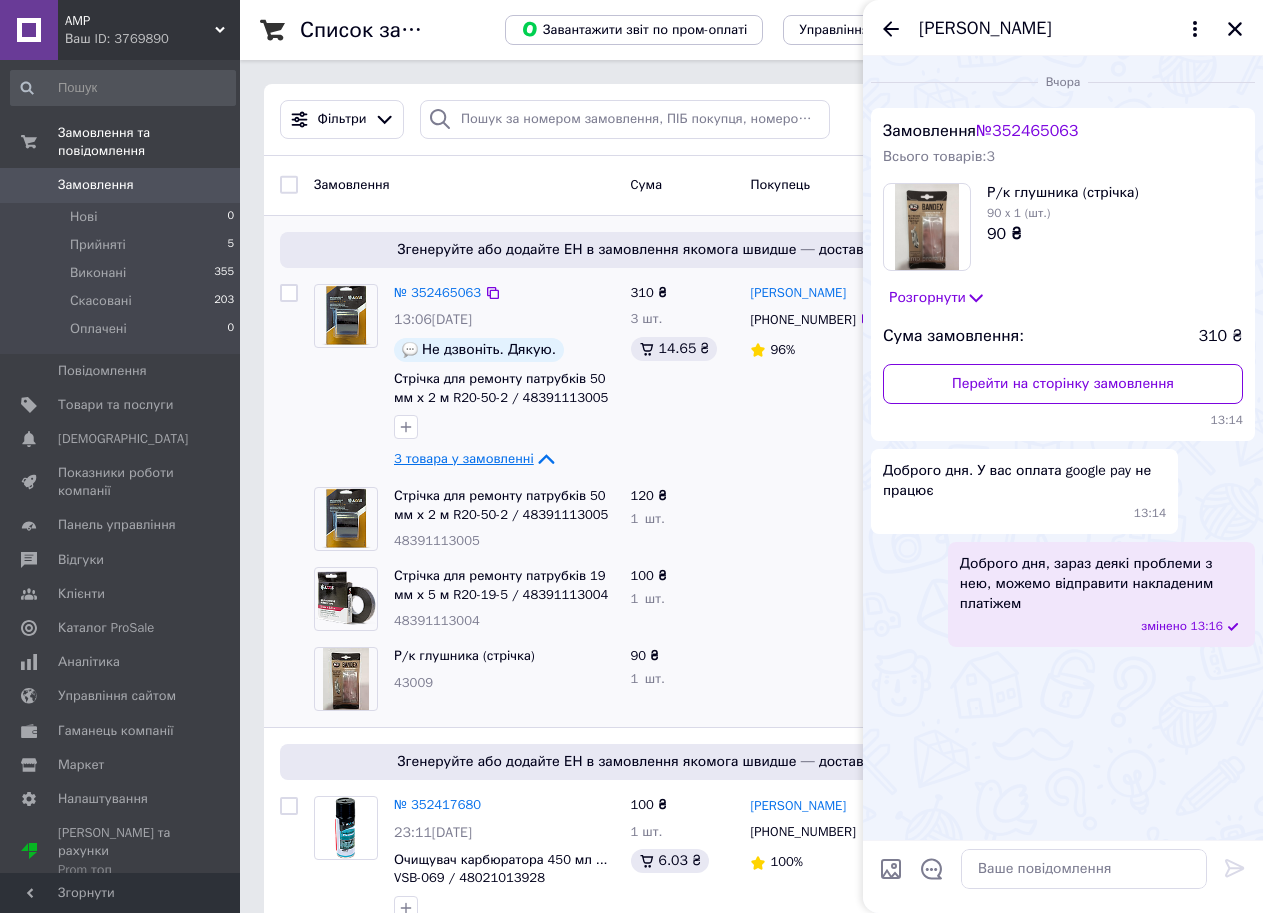 click at bounding box center [822, 519] 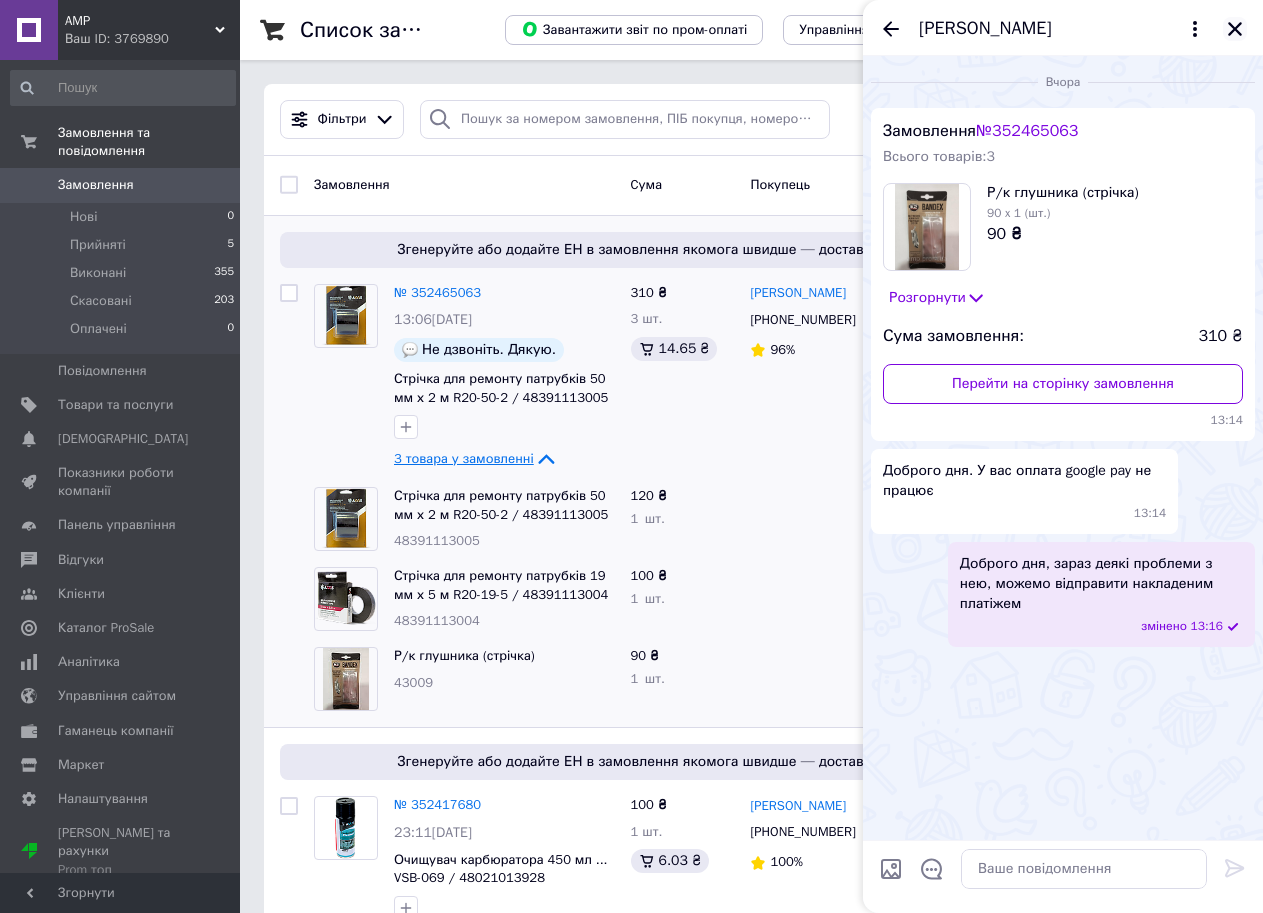 click at bounding box center [1235, 29] 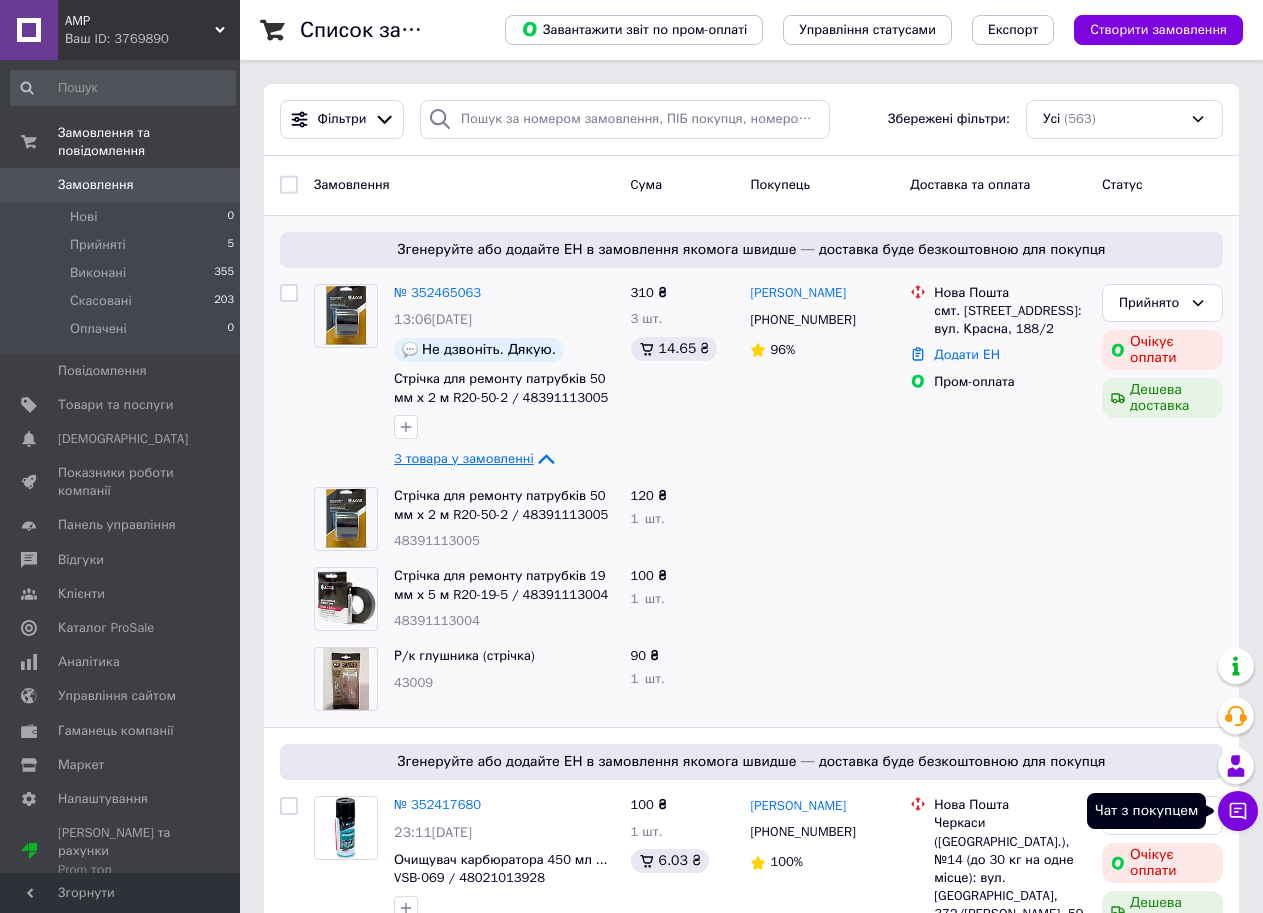 click on "Чат з покупцем" at bounding box center [1238, 811] 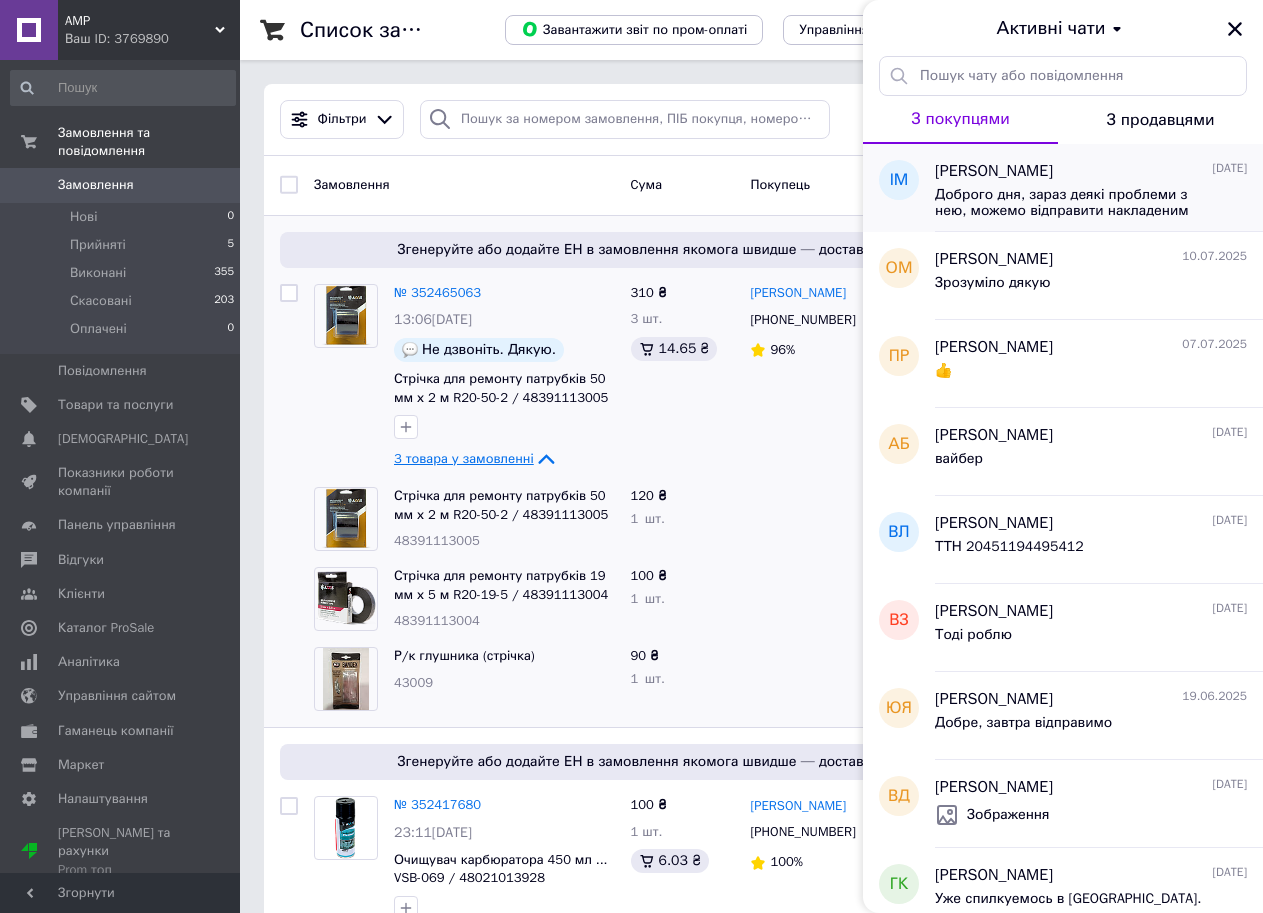 click on "Доброго дня, зараз деякі проблеми з нею, можемо відправити накладеним платіжем" at bounding box center (1077, 203) 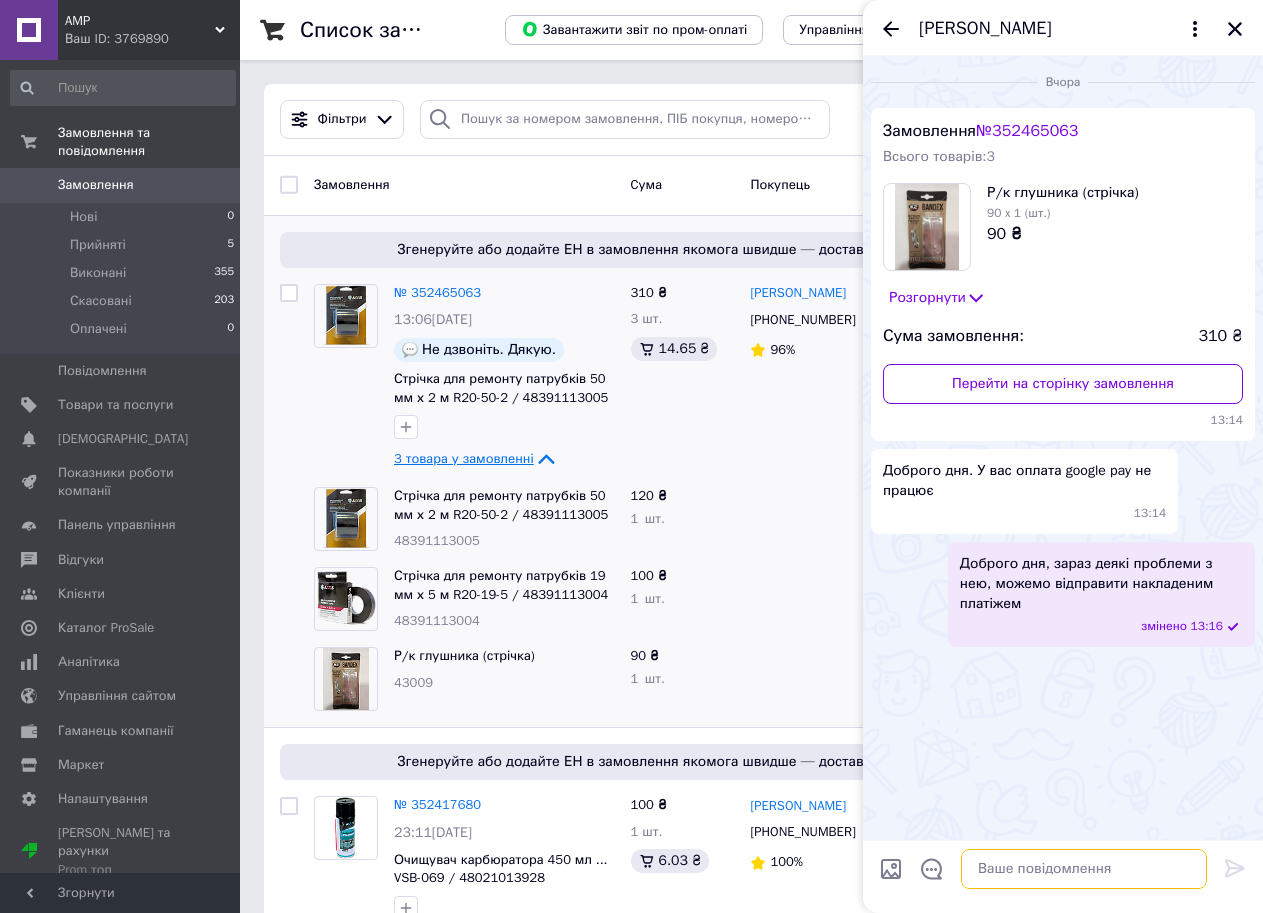 click at bounding box center (1084, 869) 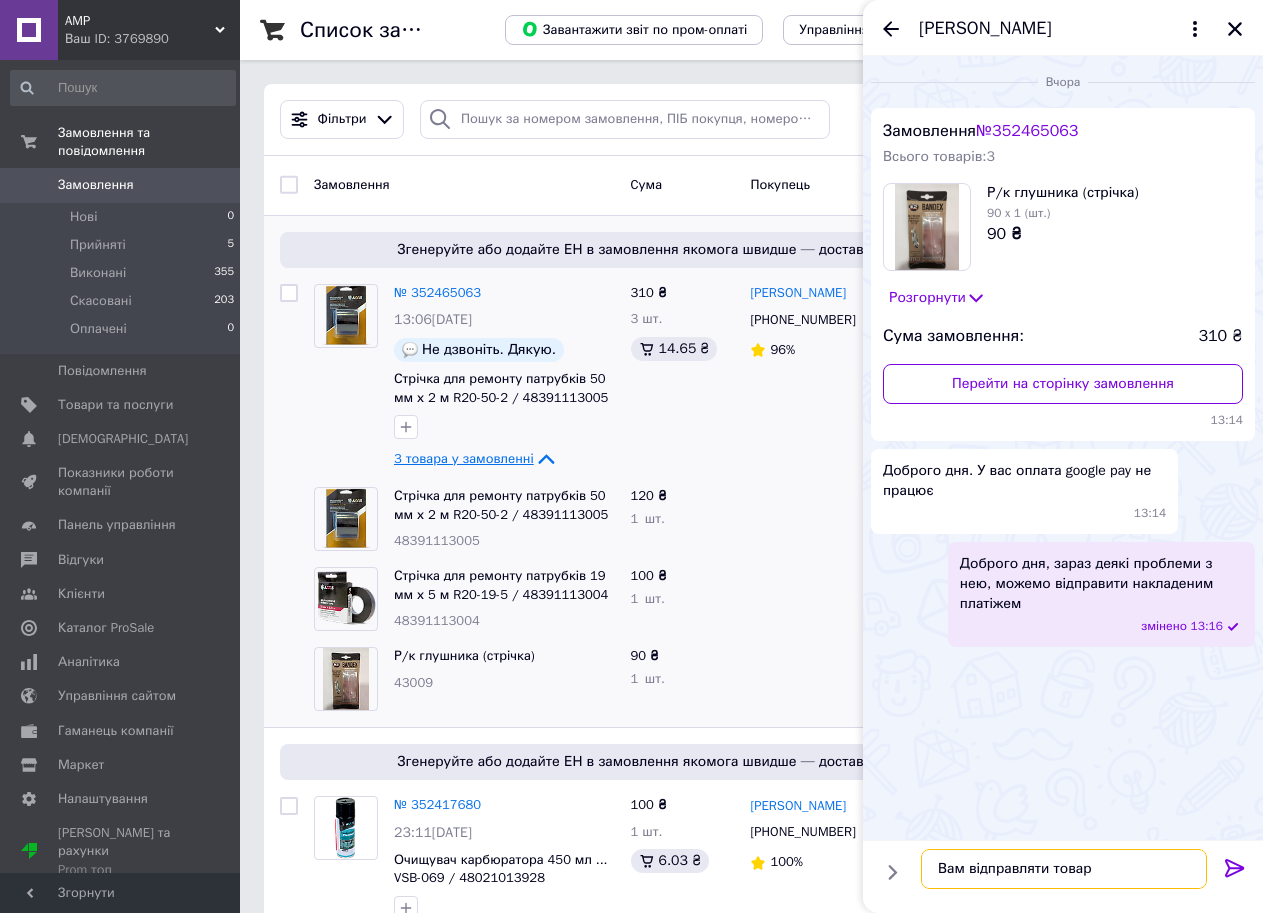 type on "Вам відправляти товар?" 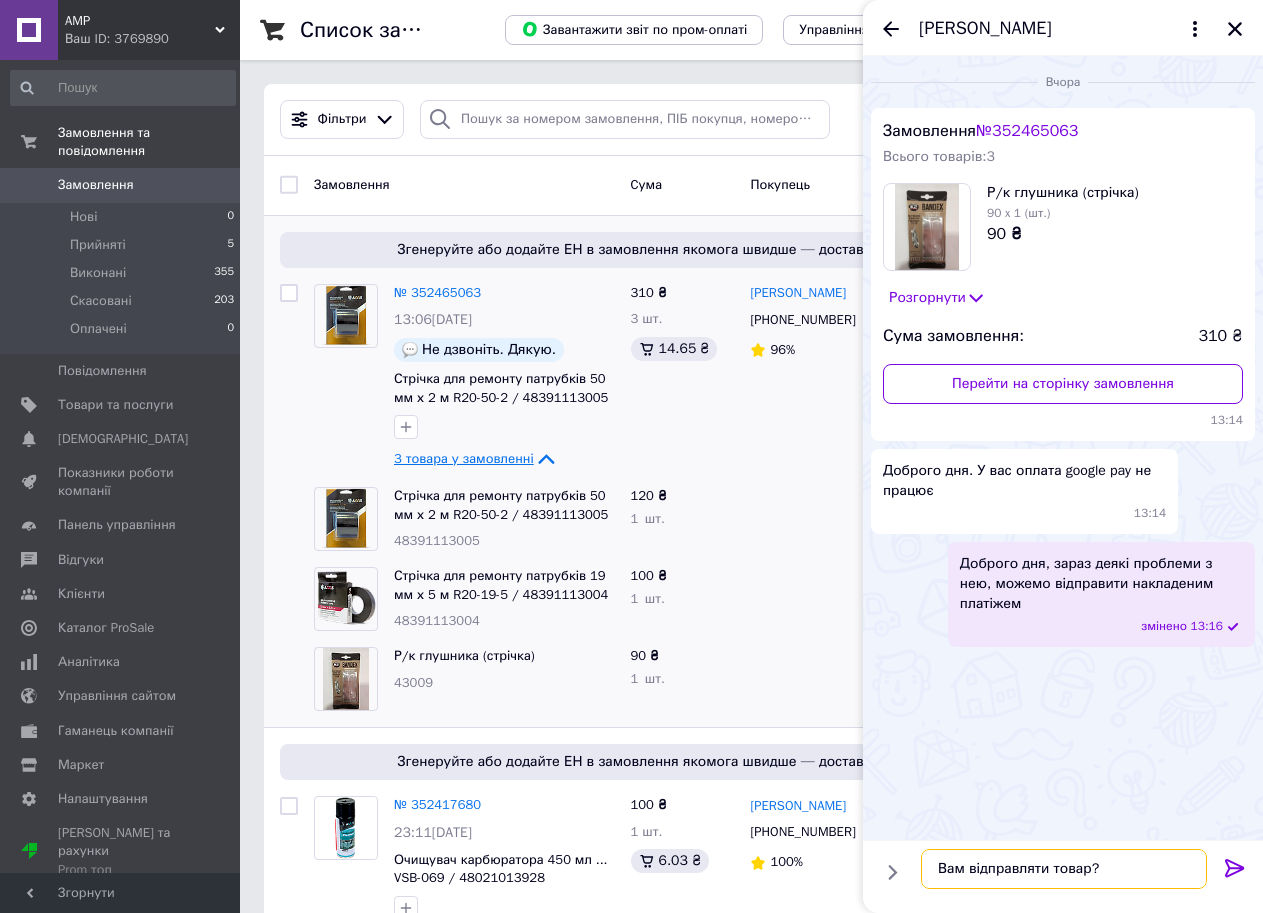 type 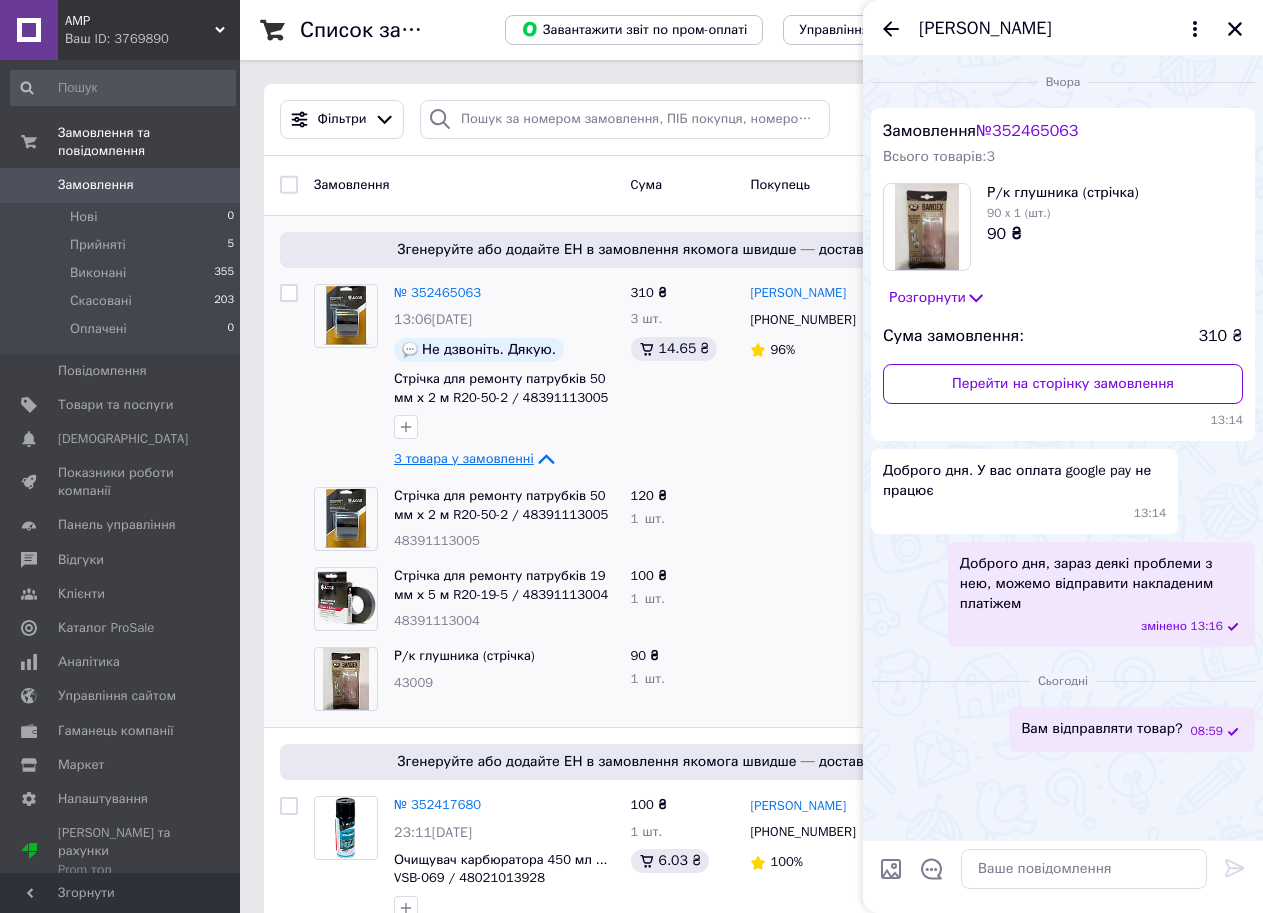click at bounding box center (822, 599) 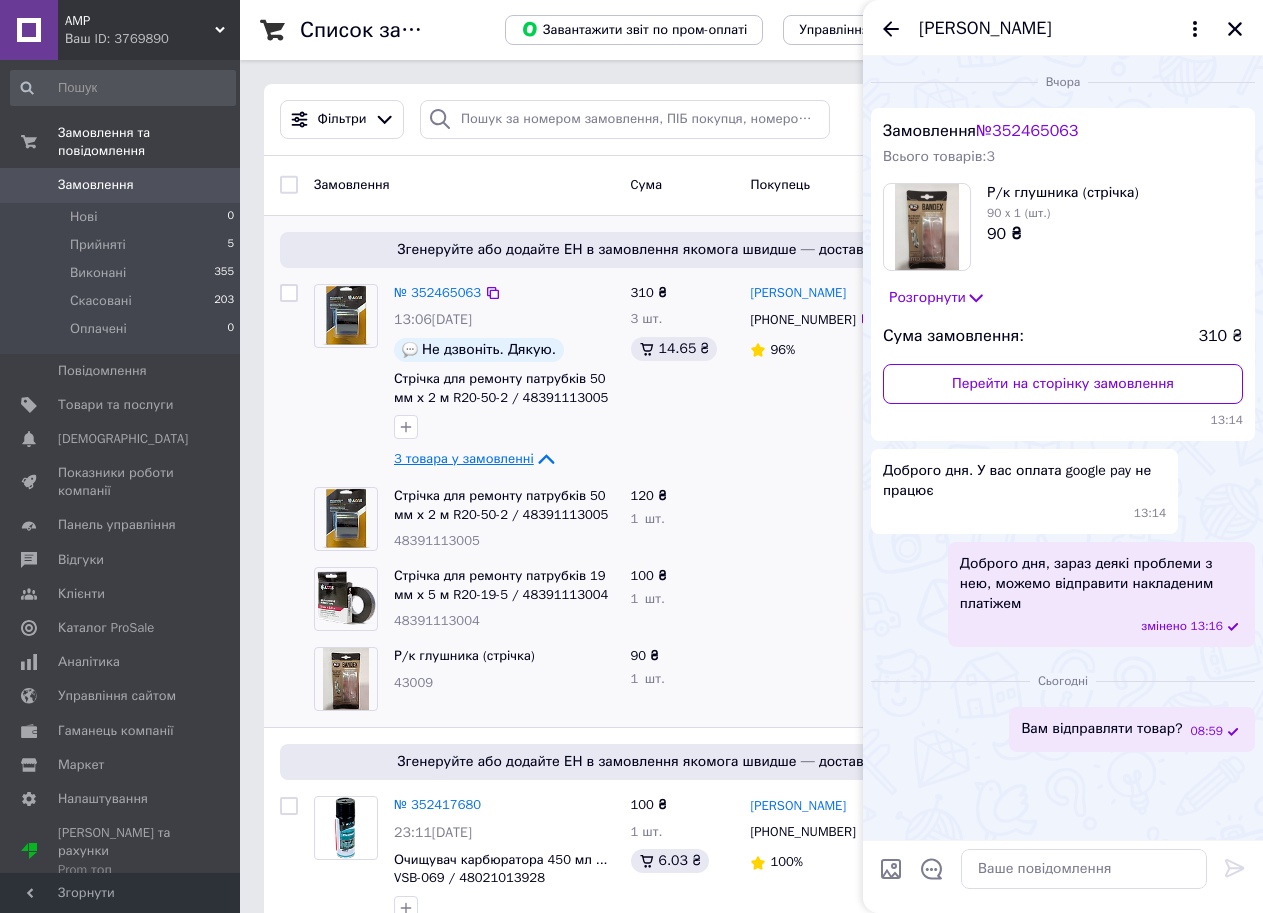 click on "[PERSON_NAME] [PHONE_NUMBER] 96%" at bounding box center (822, 378) 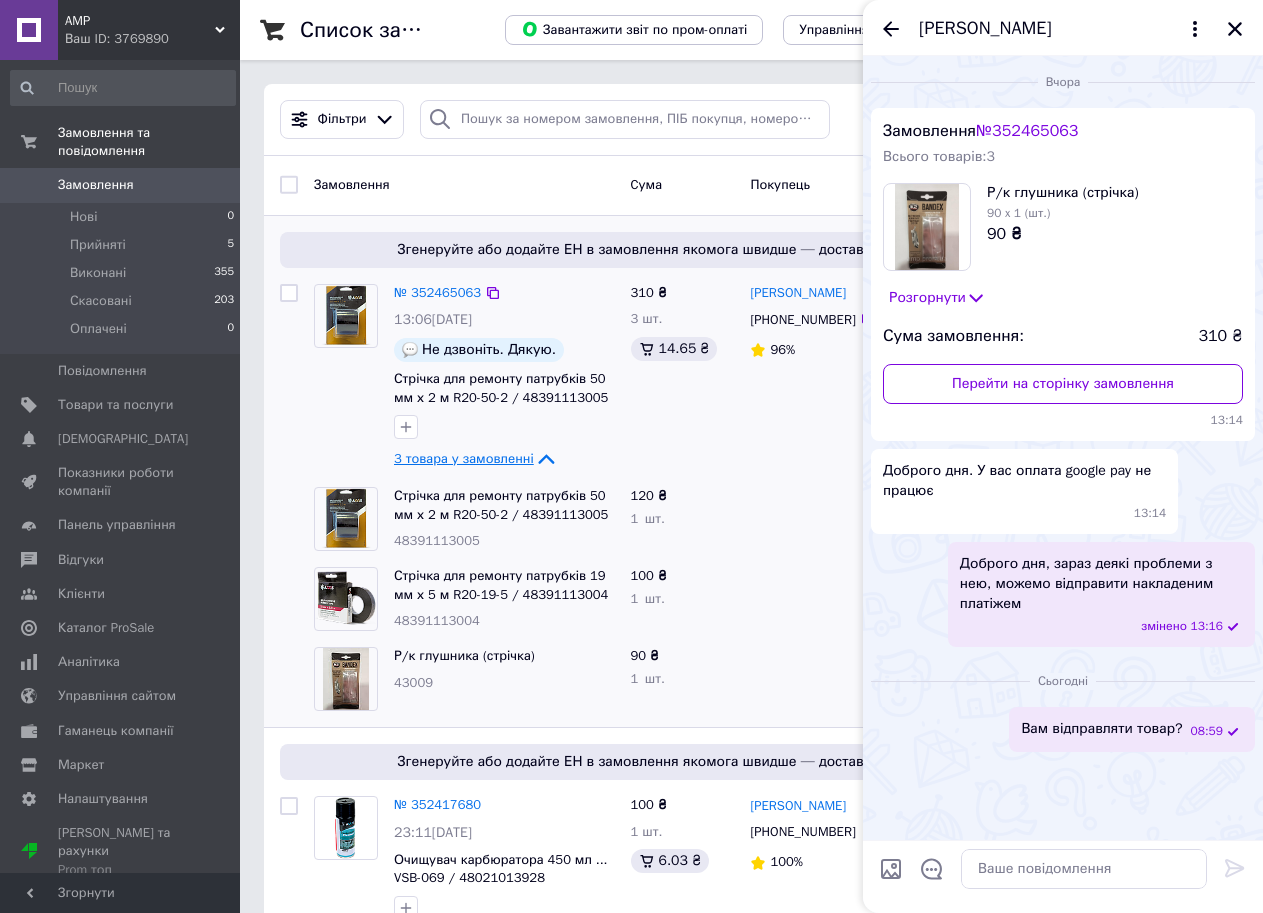 click on "[PERSON_NAME] [PHONE_NUMBER] 96%" at bounding box center [822, 378] 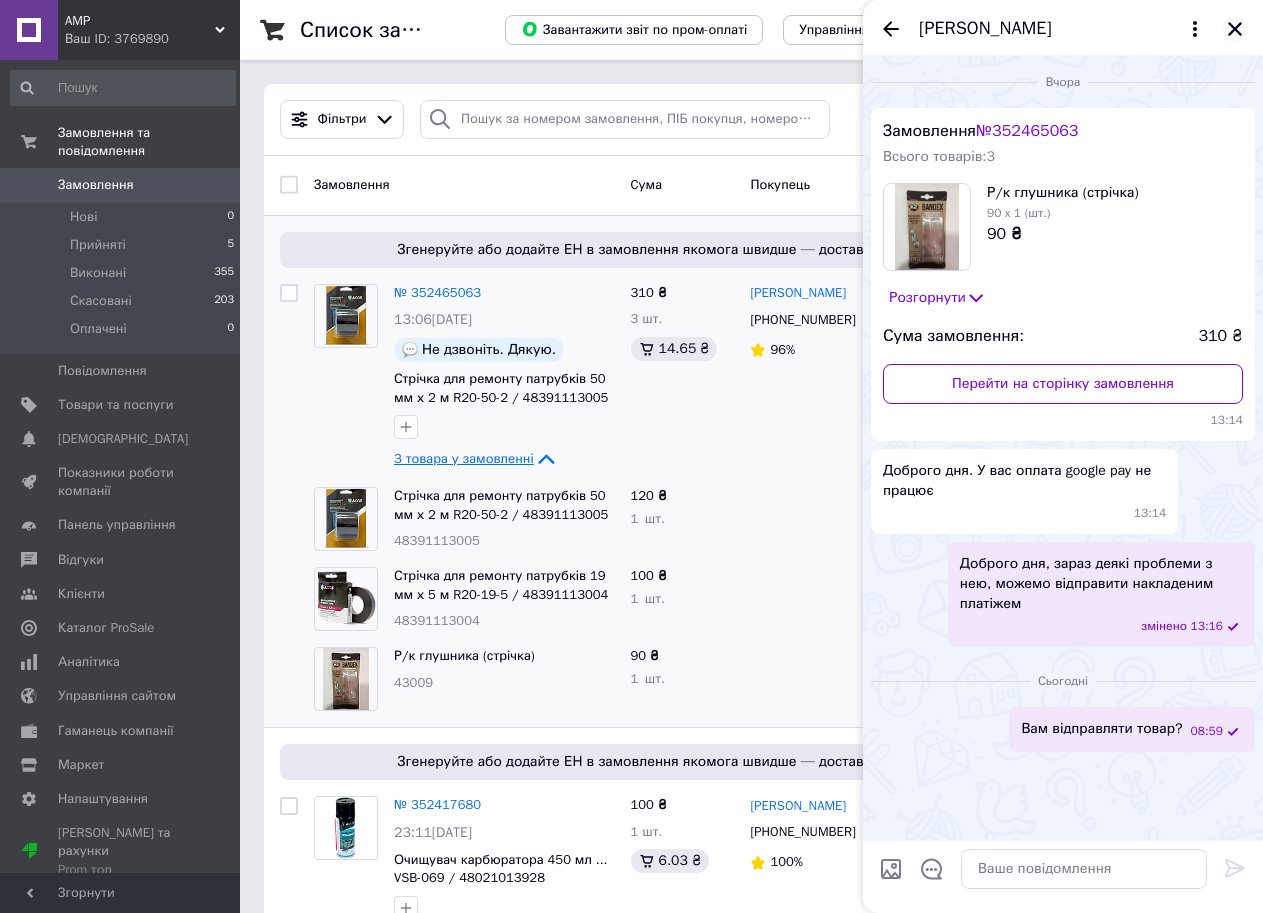 click 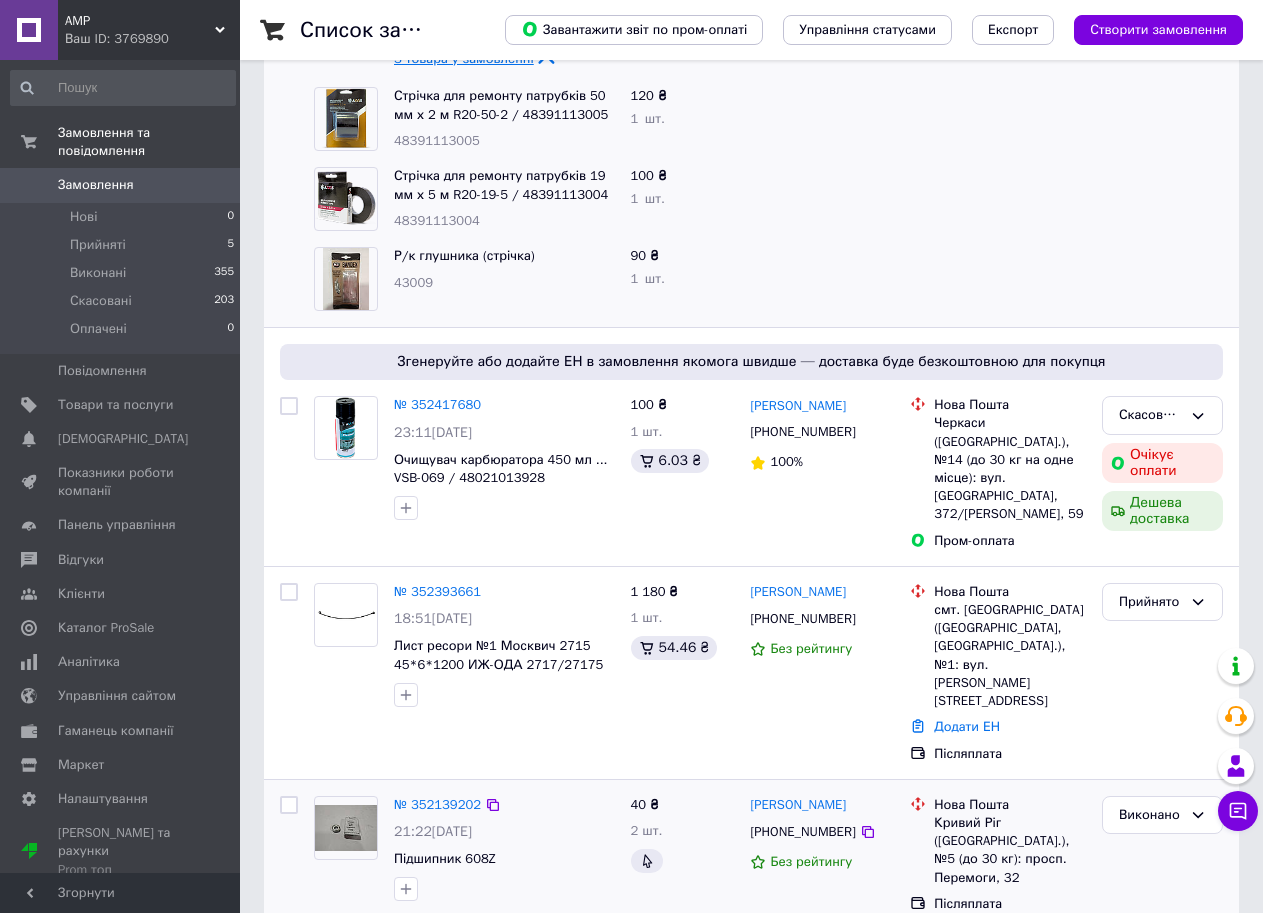 scroll, scrollTop: 0, scrollLeft: 0, axis: both 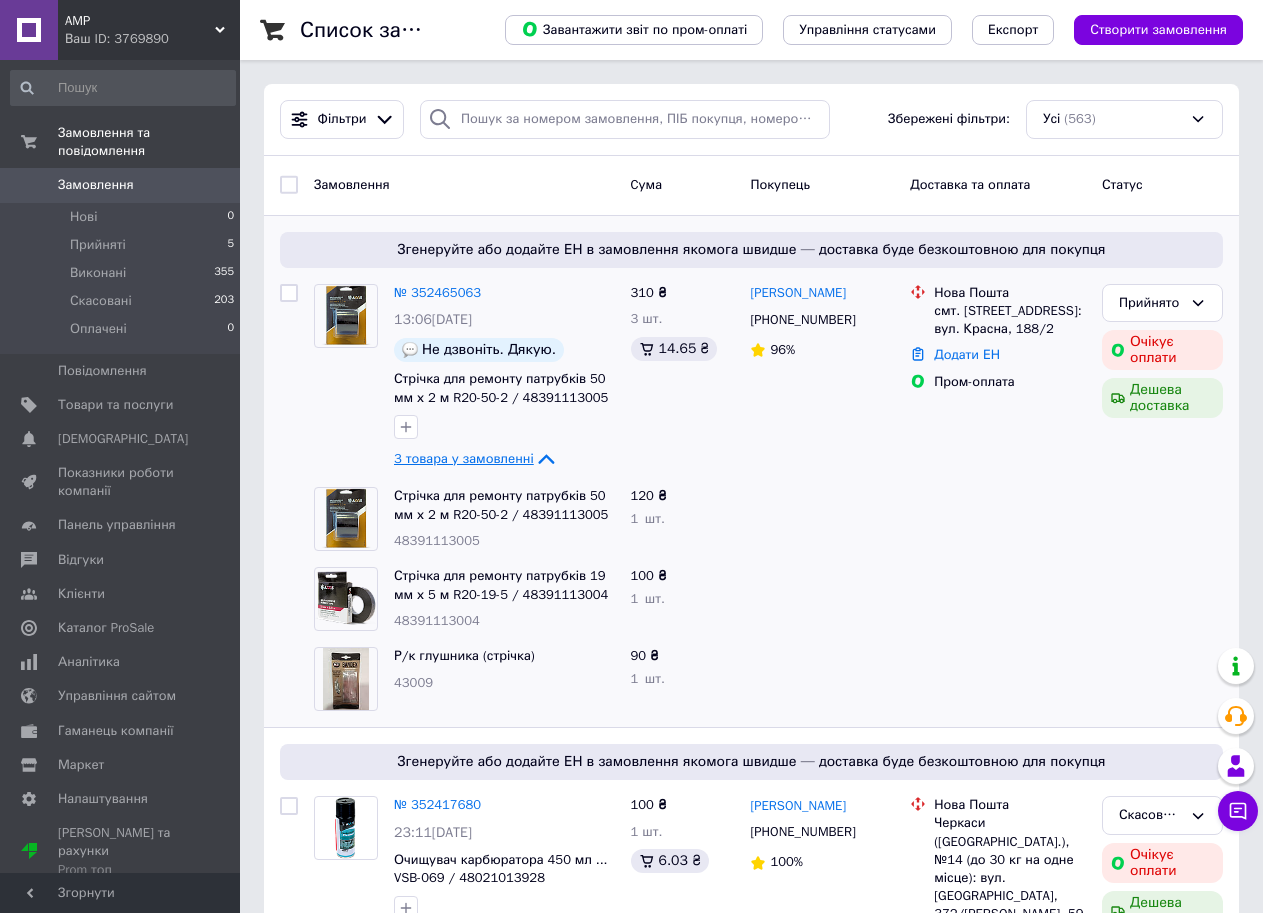 click 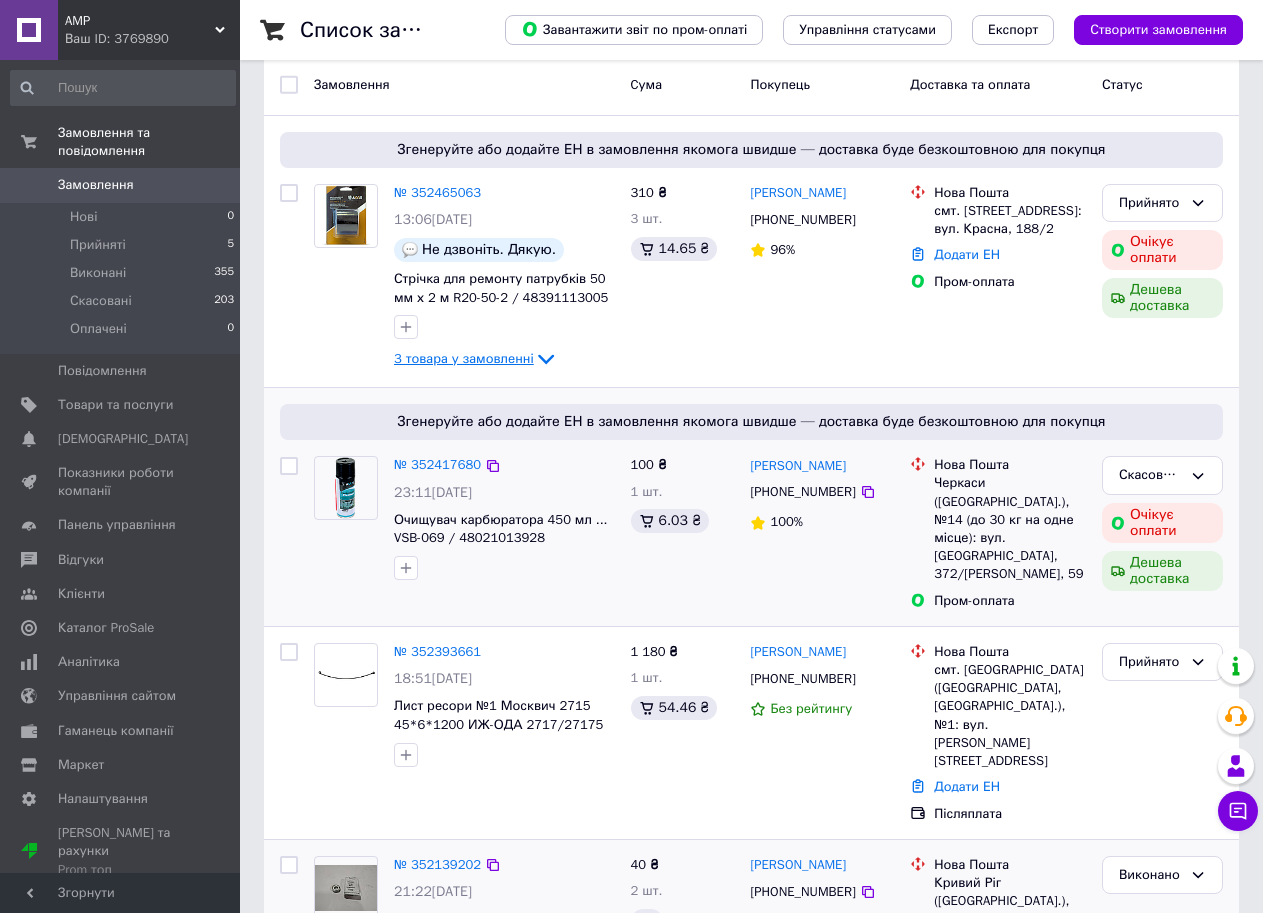 scroll, scrollTop: 200, scrollLeft: 0, axis: vertical 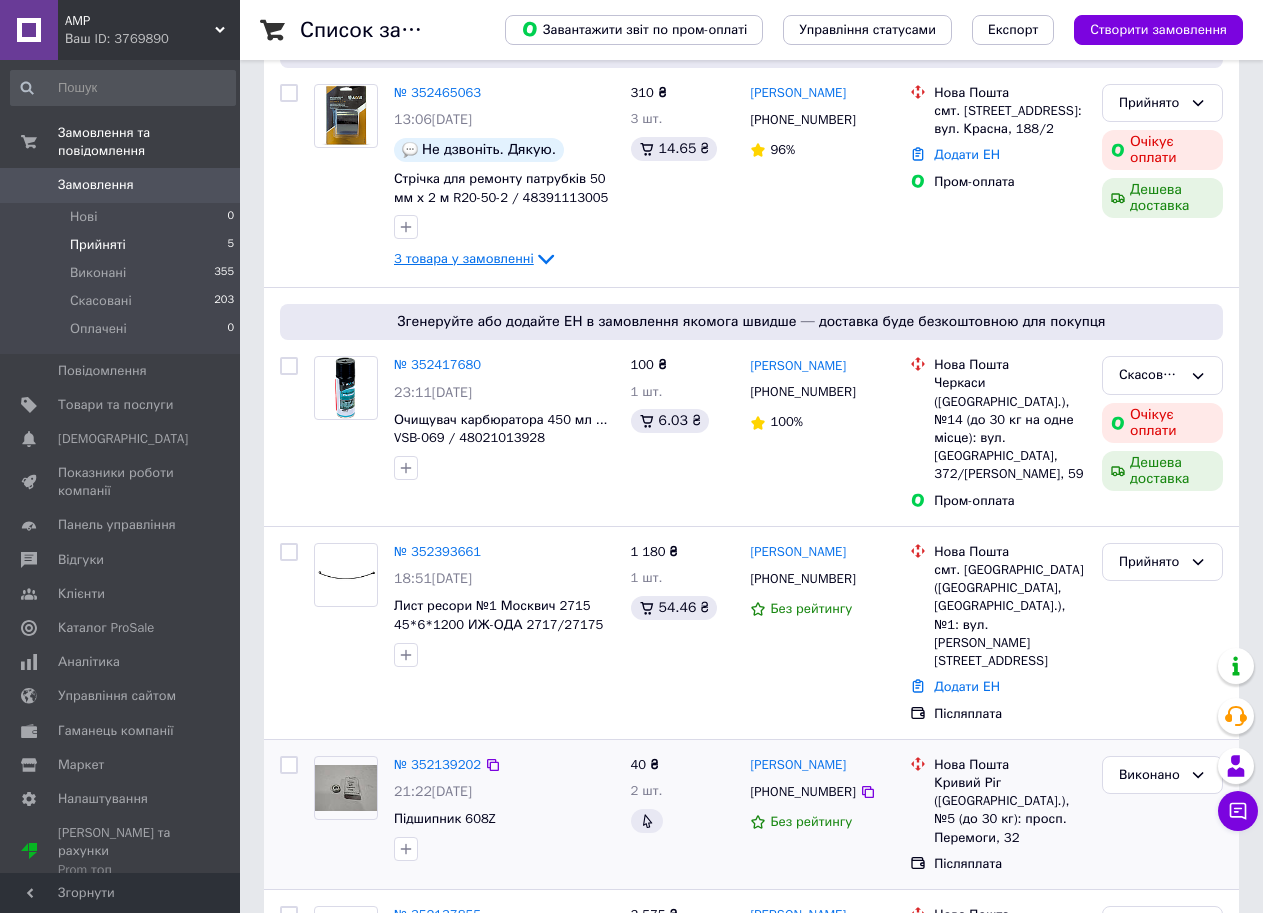 click on "Прийняті 5" at bounding box center (123, 245) 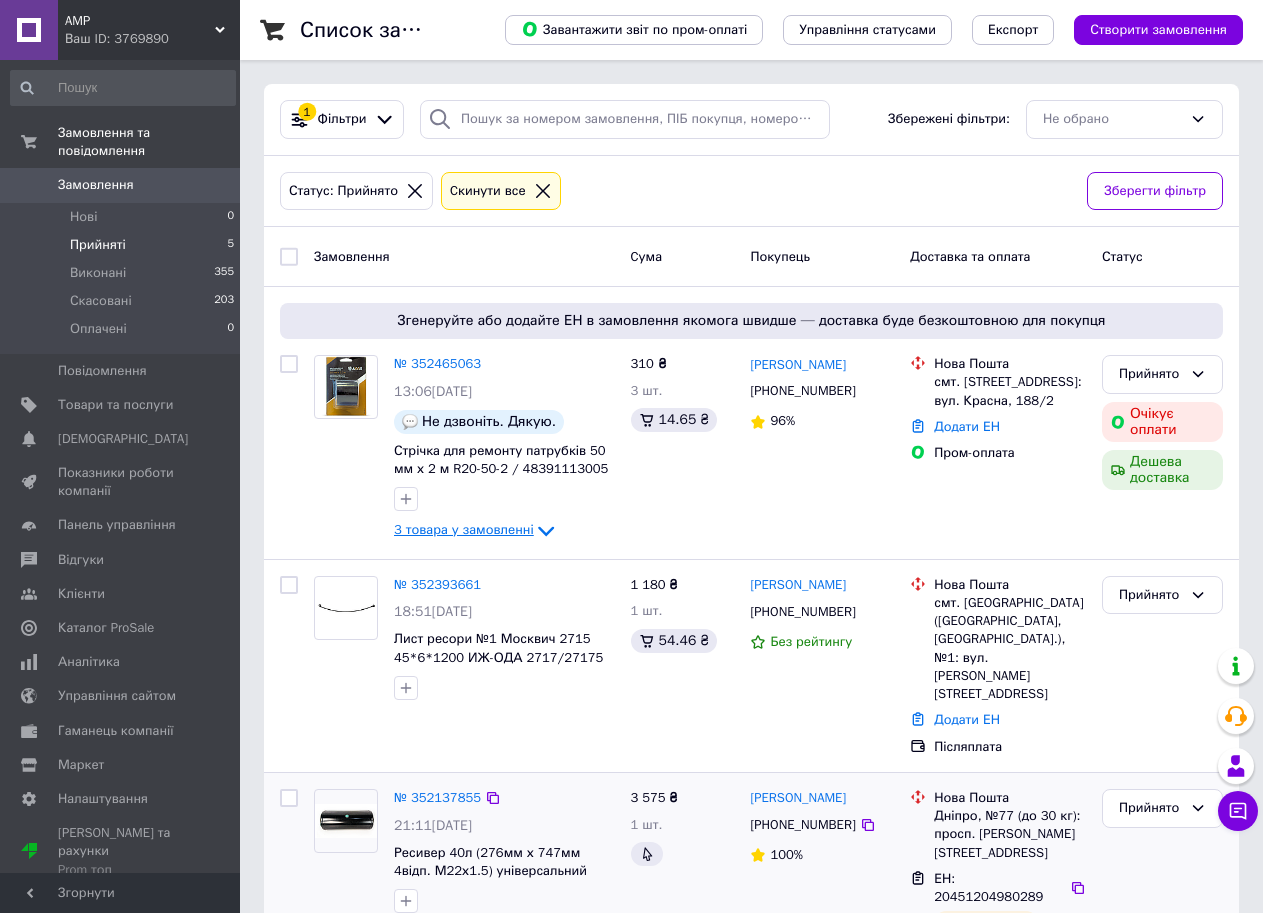 scroll, scrollTop: 272, scrollLeft: 0, axis: vertical 